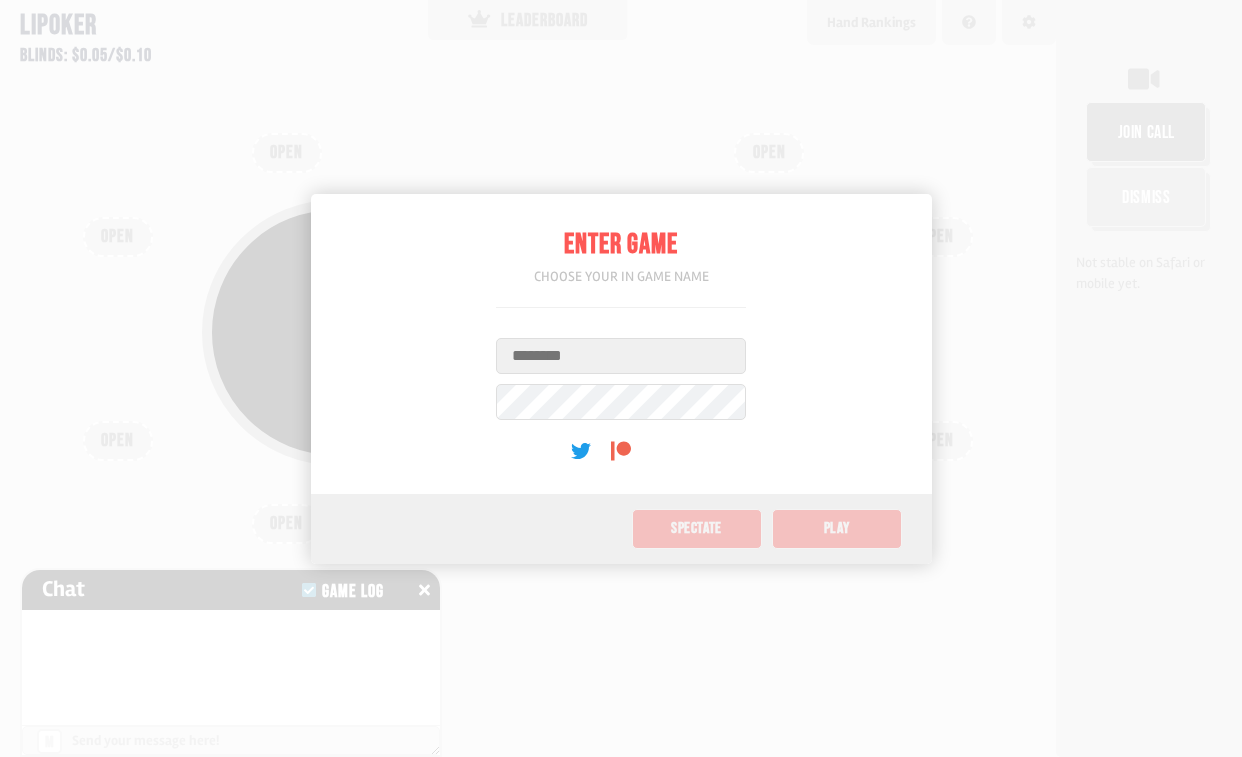 scroll, scrollTop: 0, scrollLeft: 0, axis: both 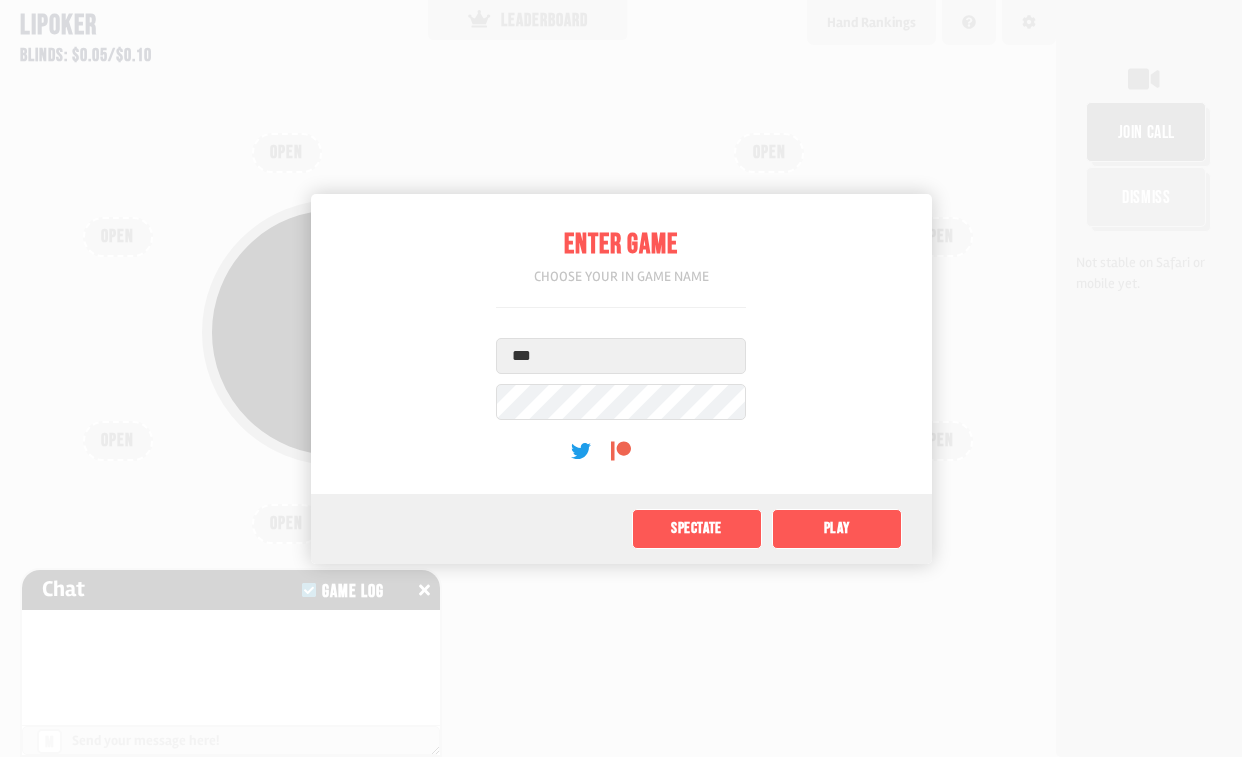 type on "***" 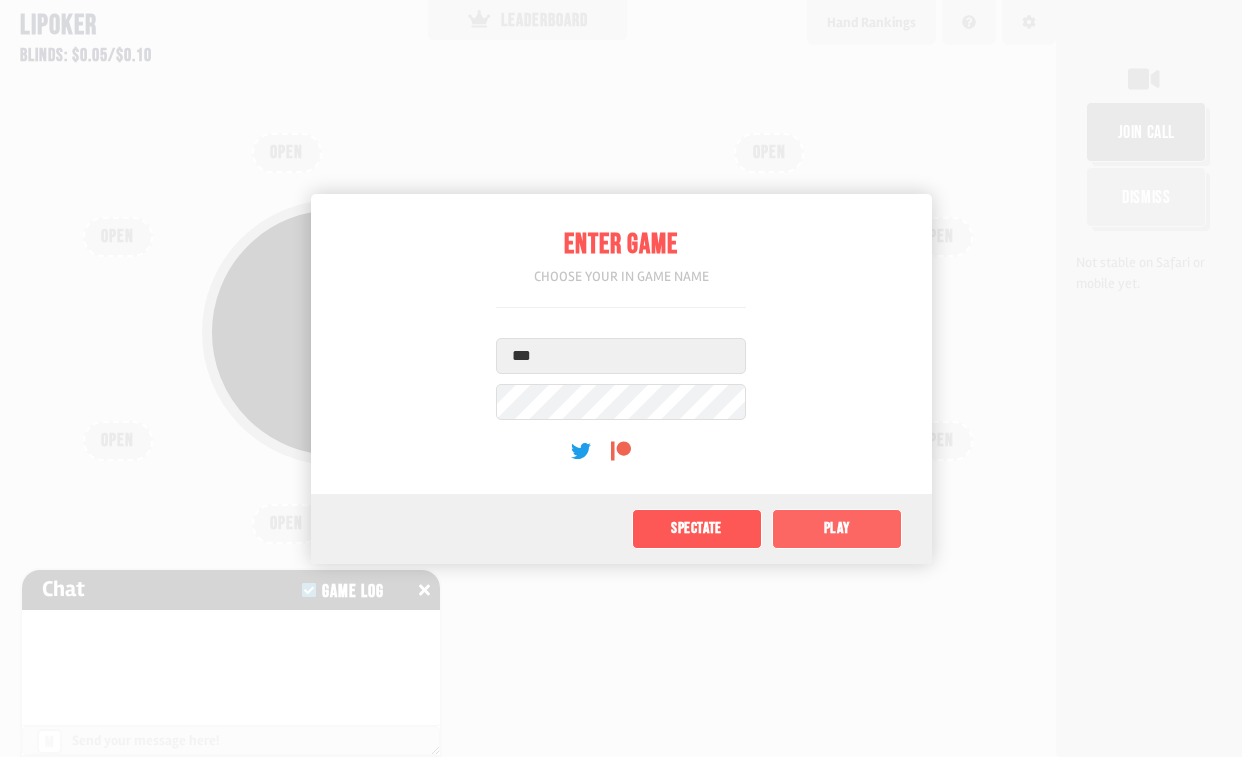 click on "Play" 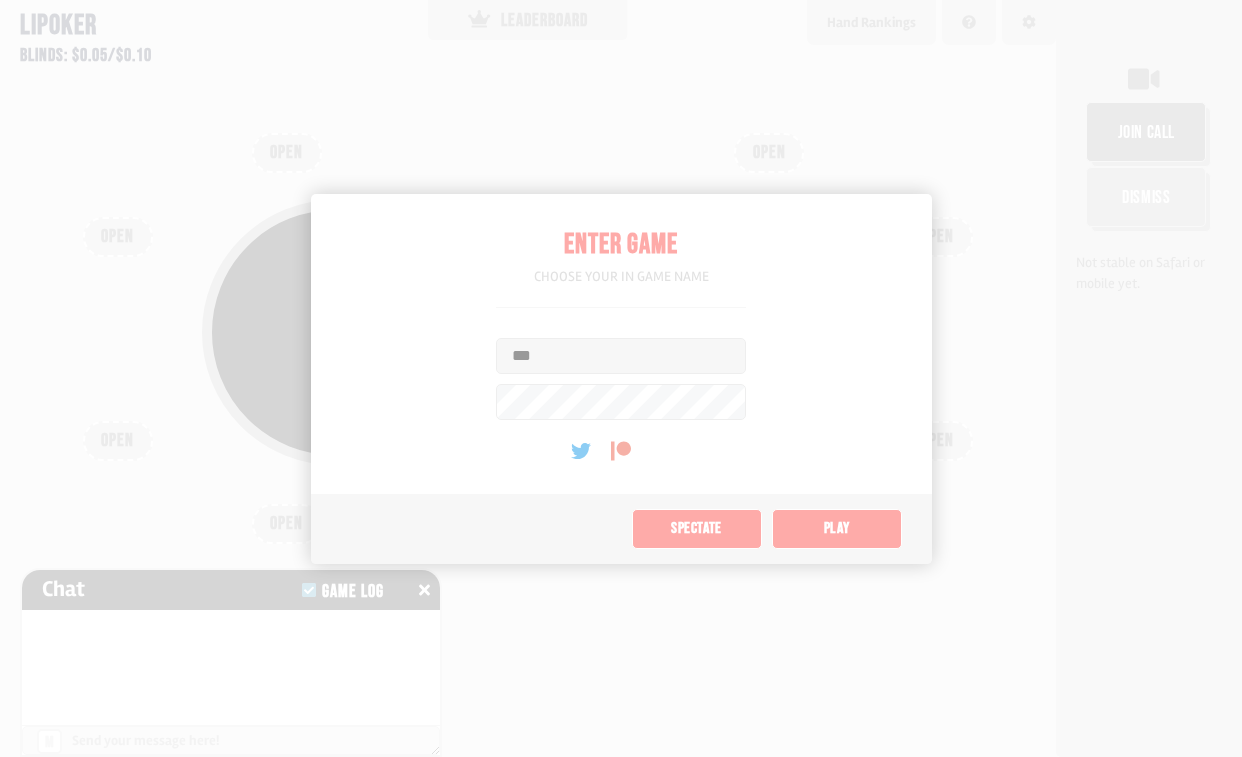 type on "***" 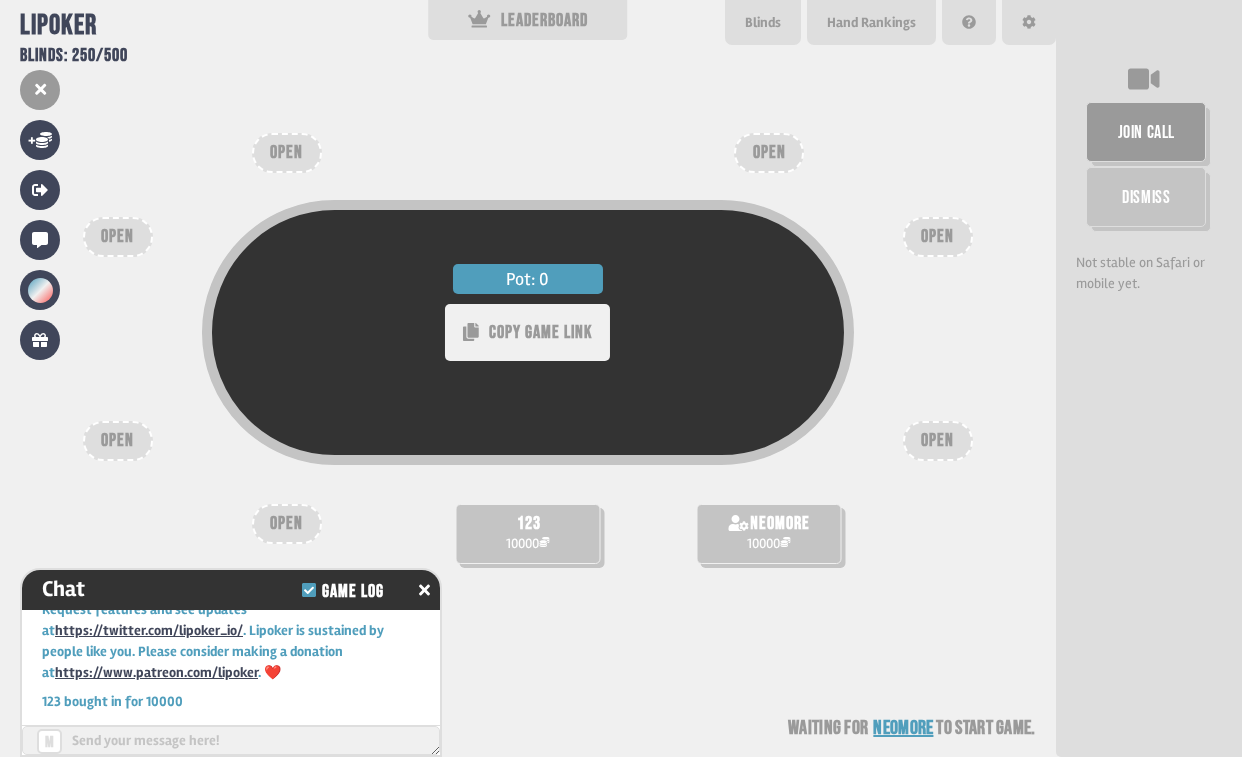 scroll, scrollTop: 98, scrollLeft: 0, axis: vertical 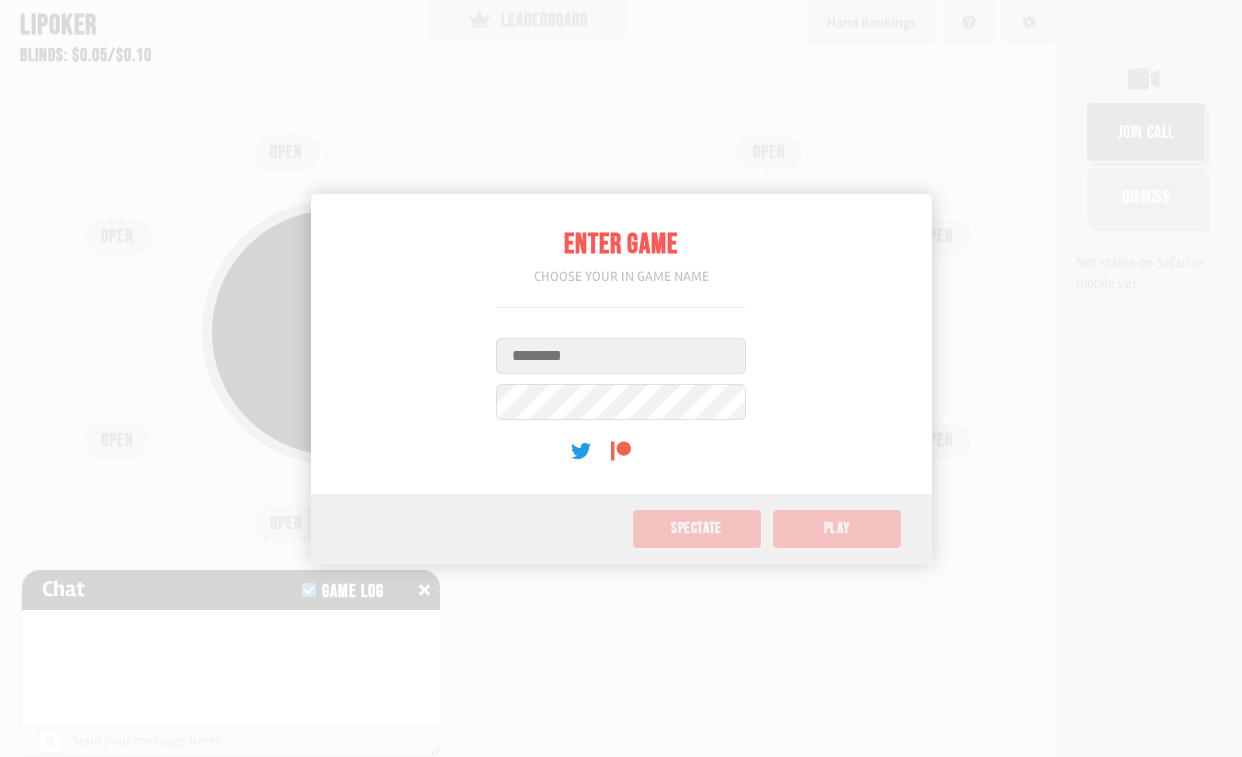 type on "***" 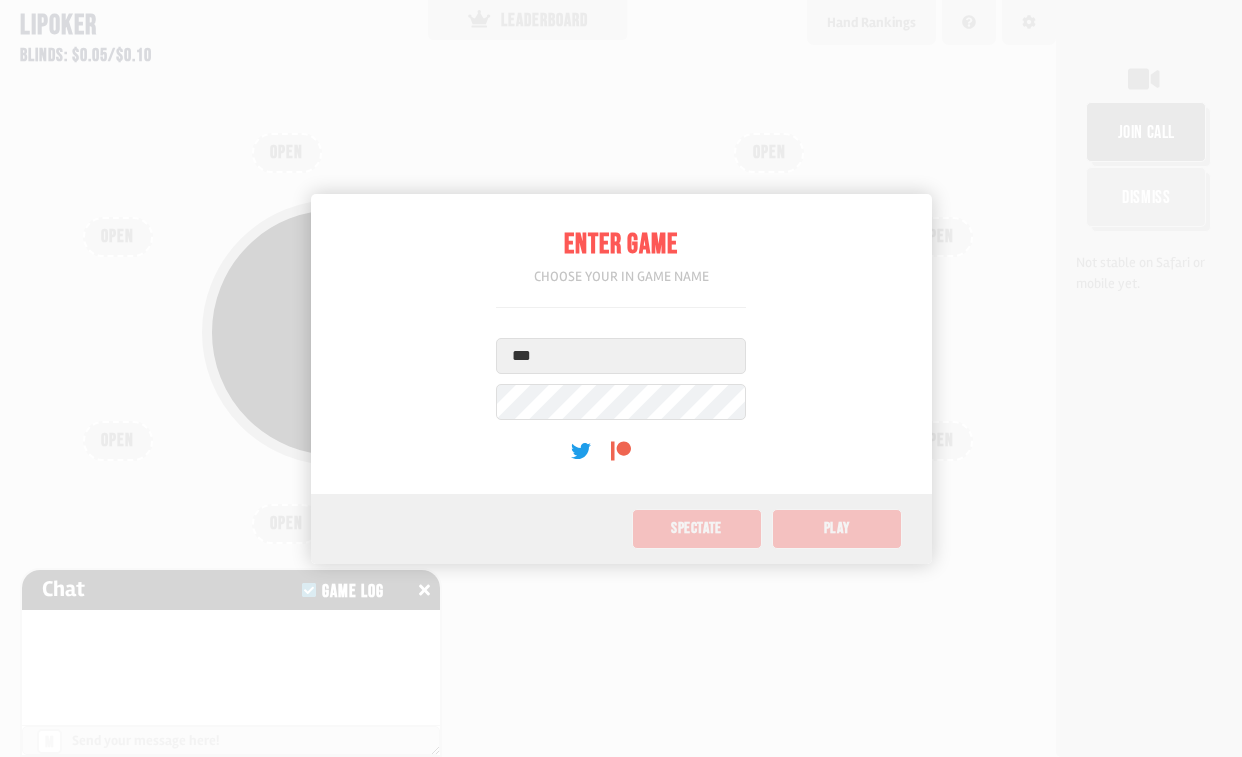 click on "Spectate Play" at bounding box center [621, 529] 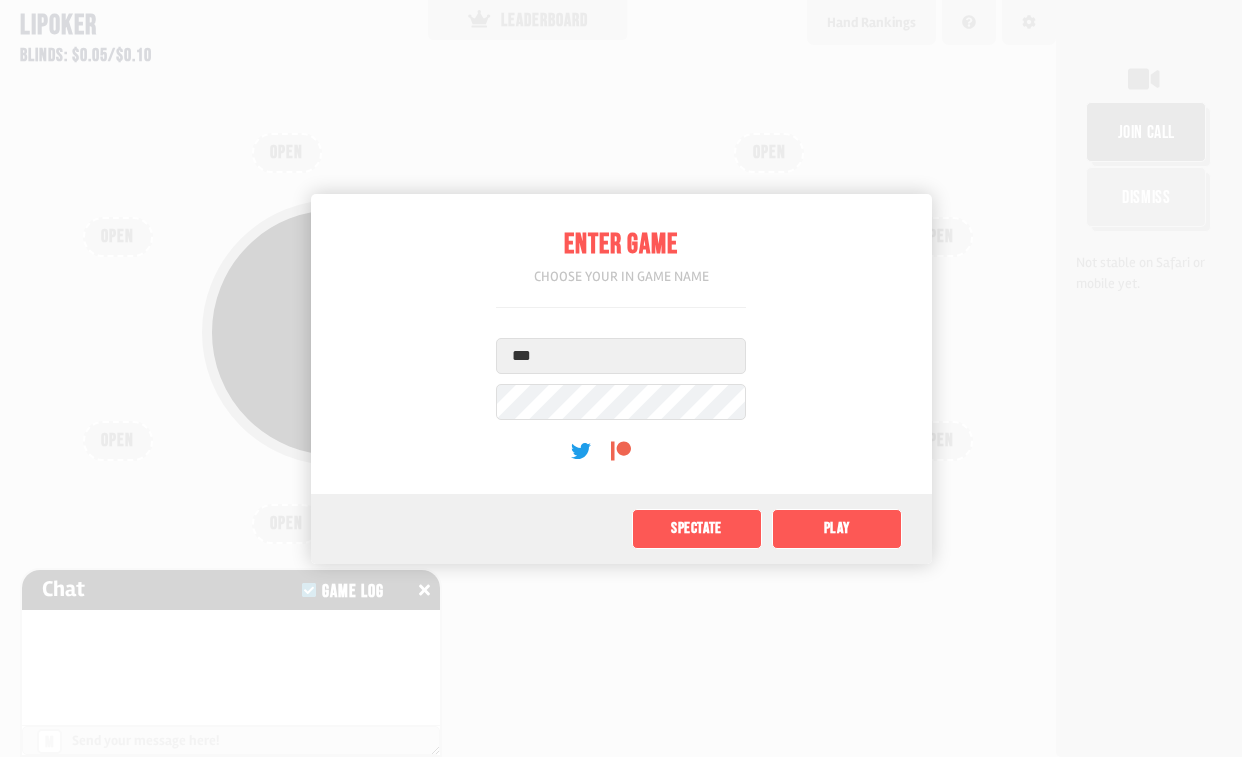 click on "Play" 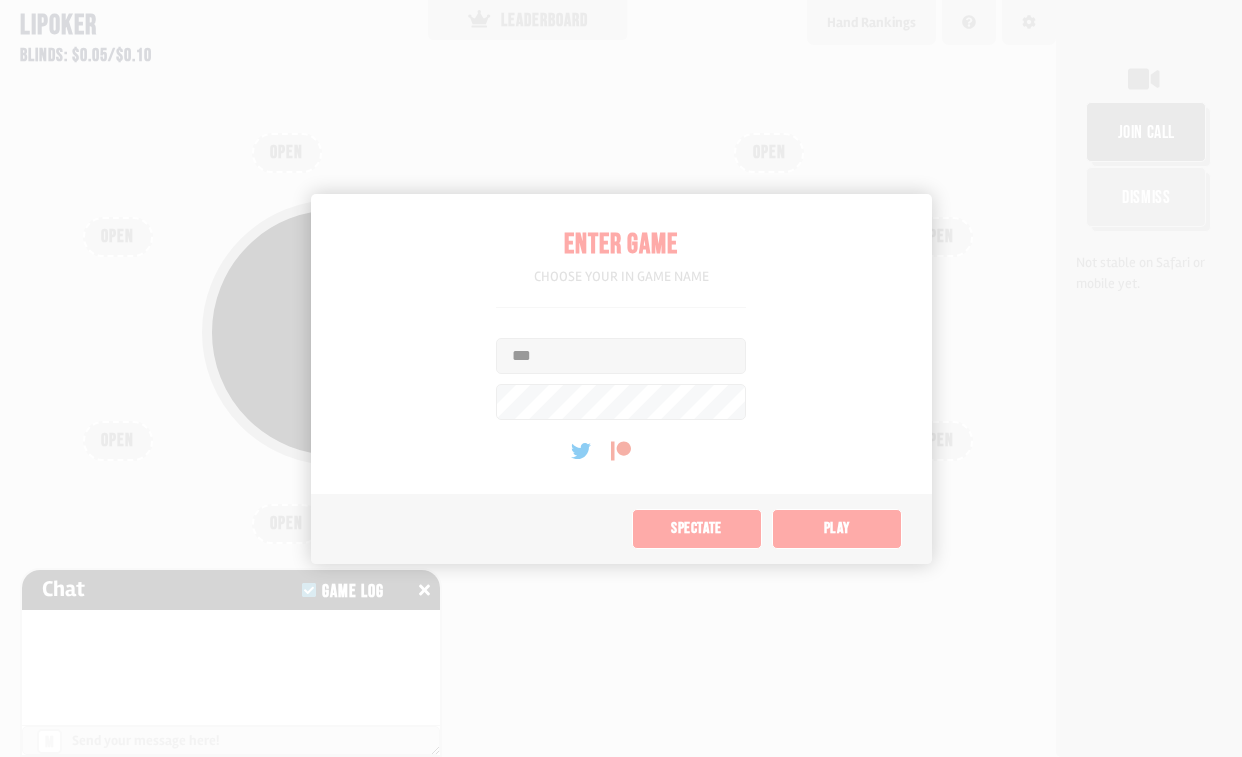 type on "***" 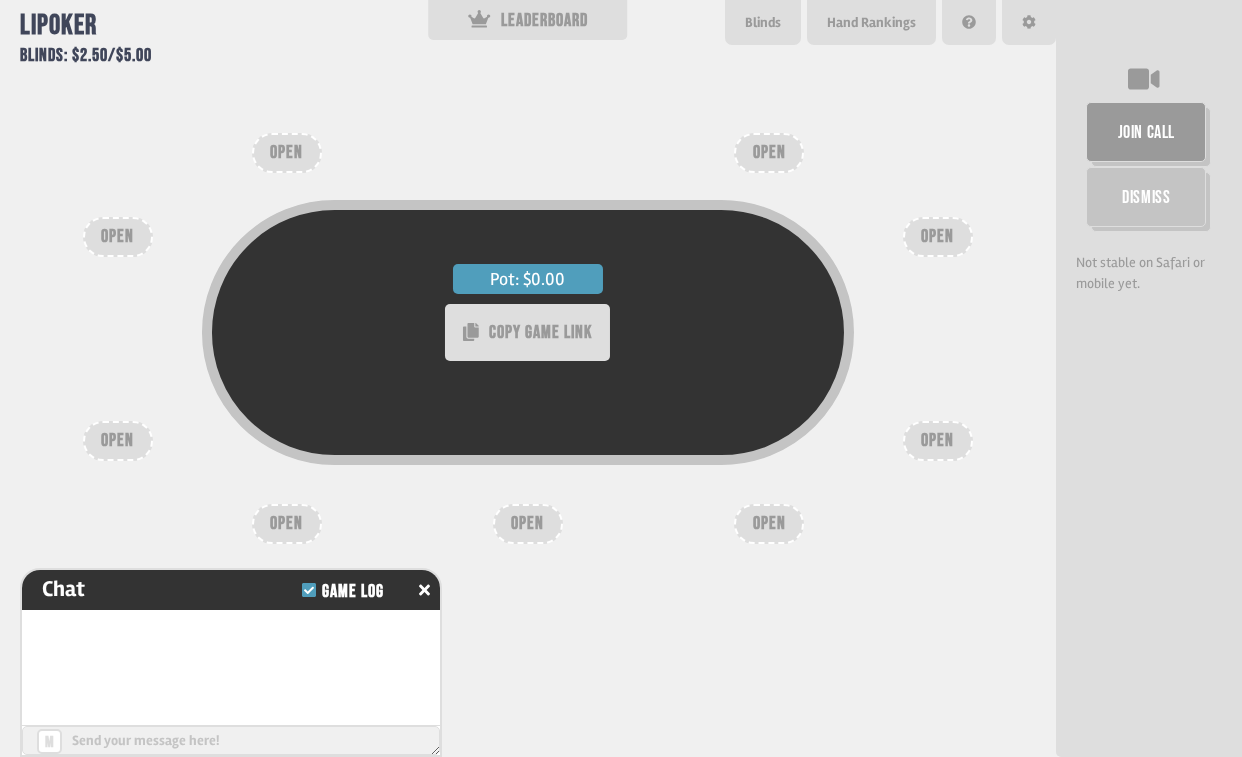 click on "OPEN" at bounding box center (528, 524) 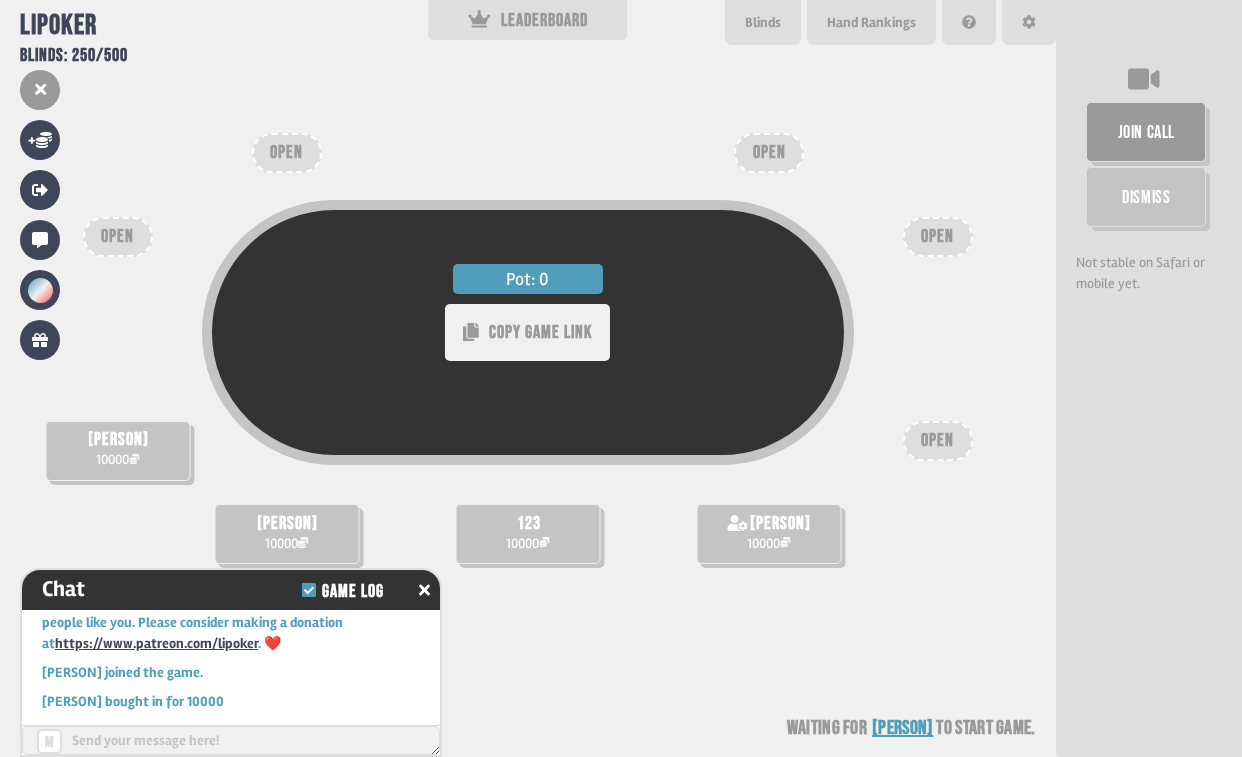 scroll, scrollTop: 127, scrollLeft: 0, axis: vertical 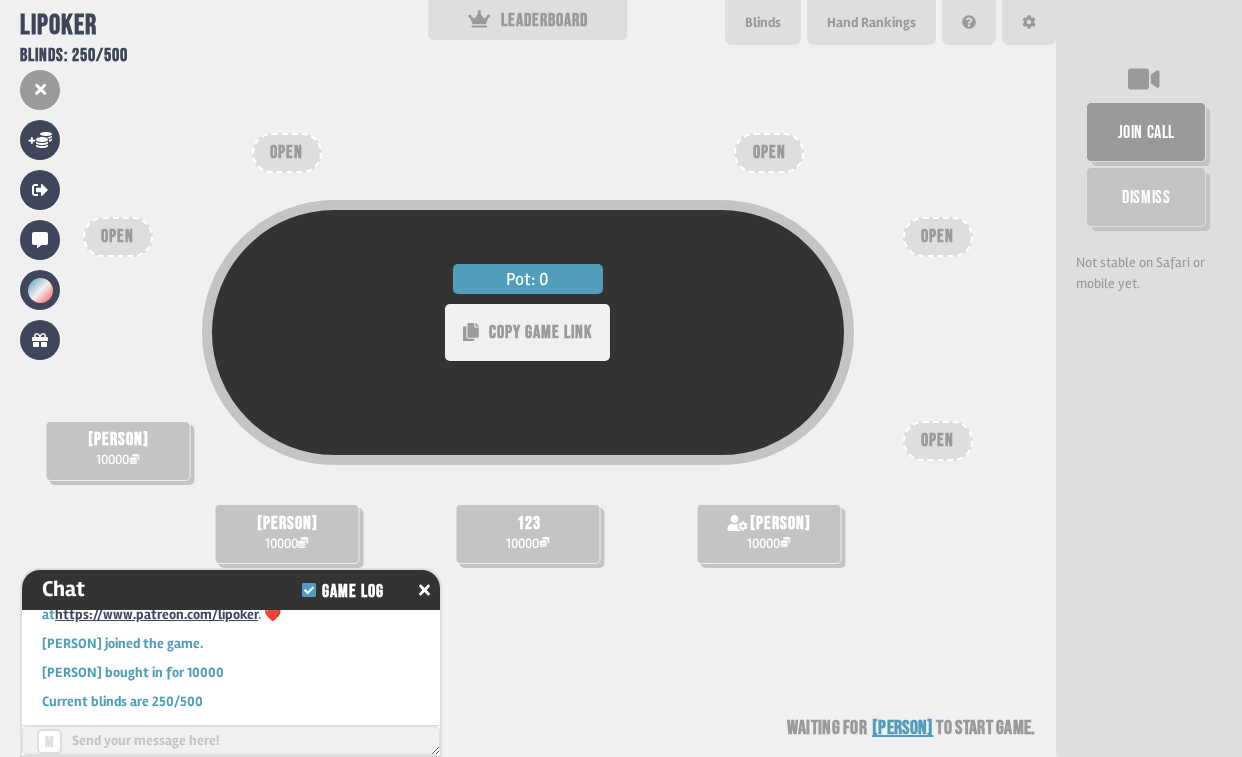 click on "COPY GAME LINK" at bounding box center [540, 332] 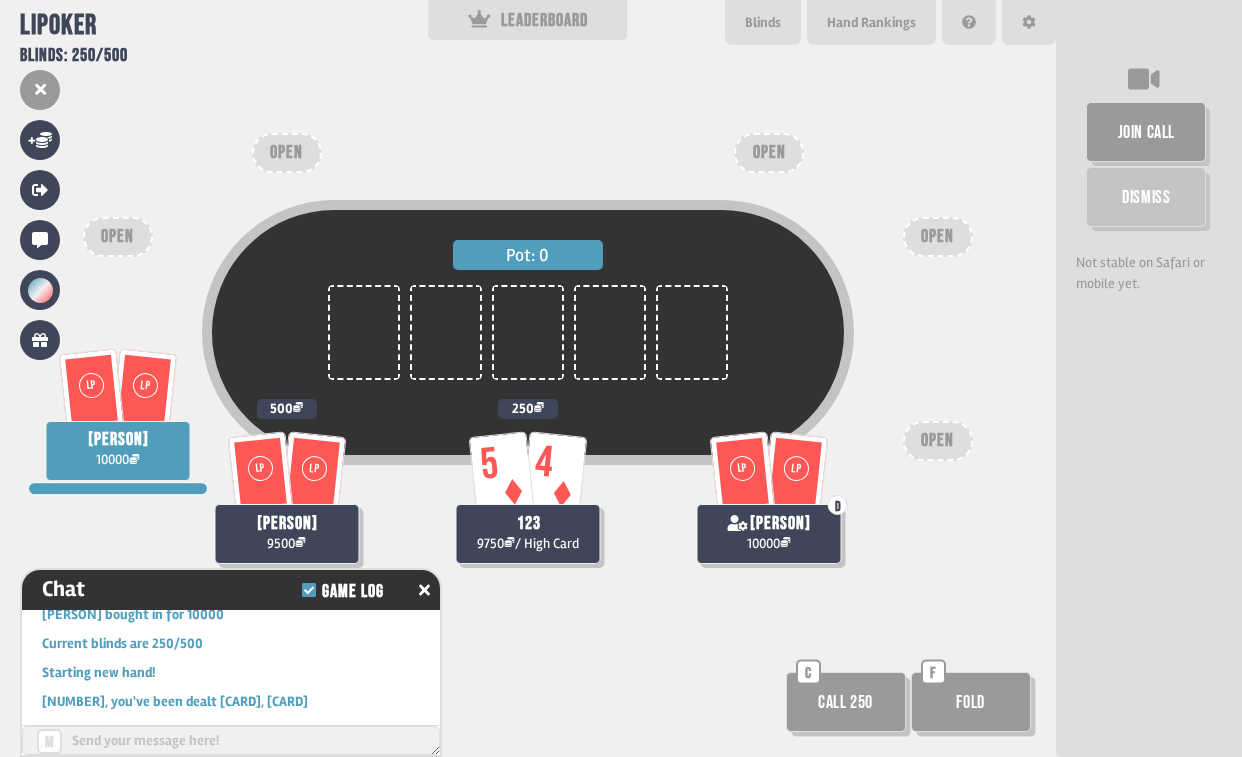 scroll, scrollTop: 98, scrollLeft: 0, axis: vertical 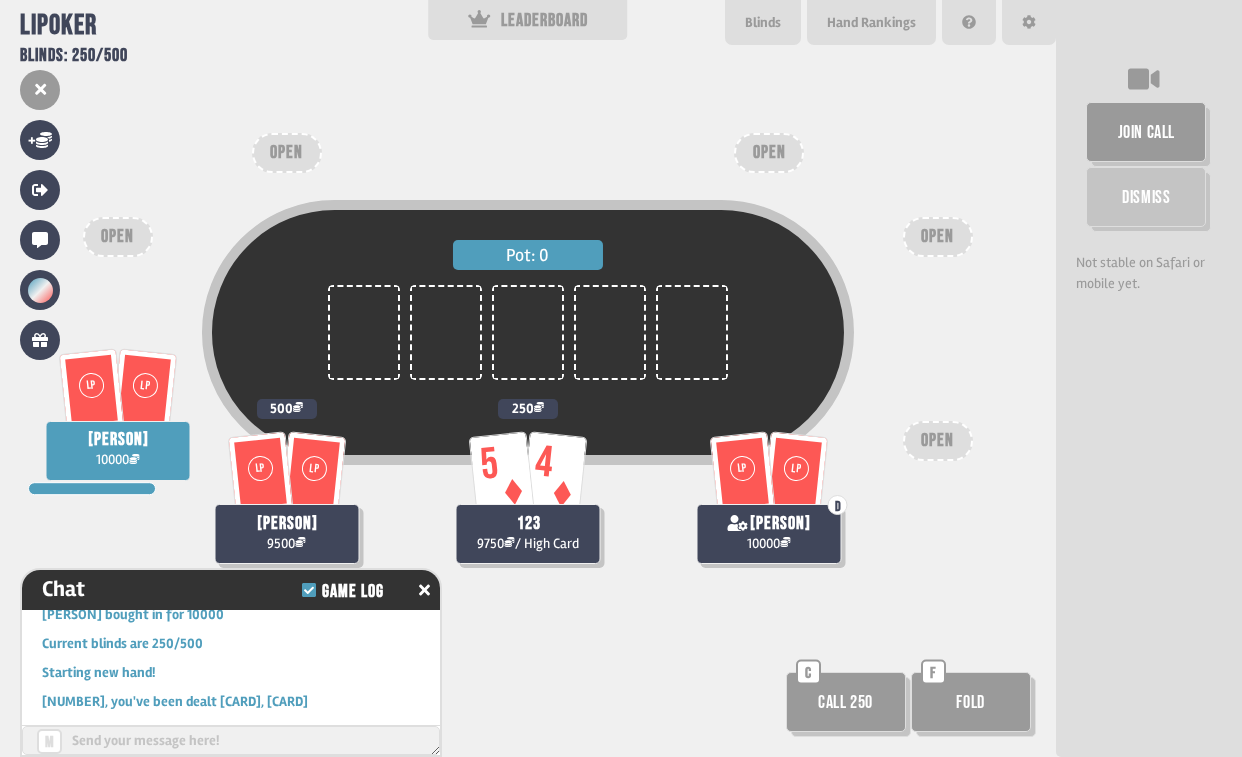click on "Call 250" at bounding box center [846, 702] 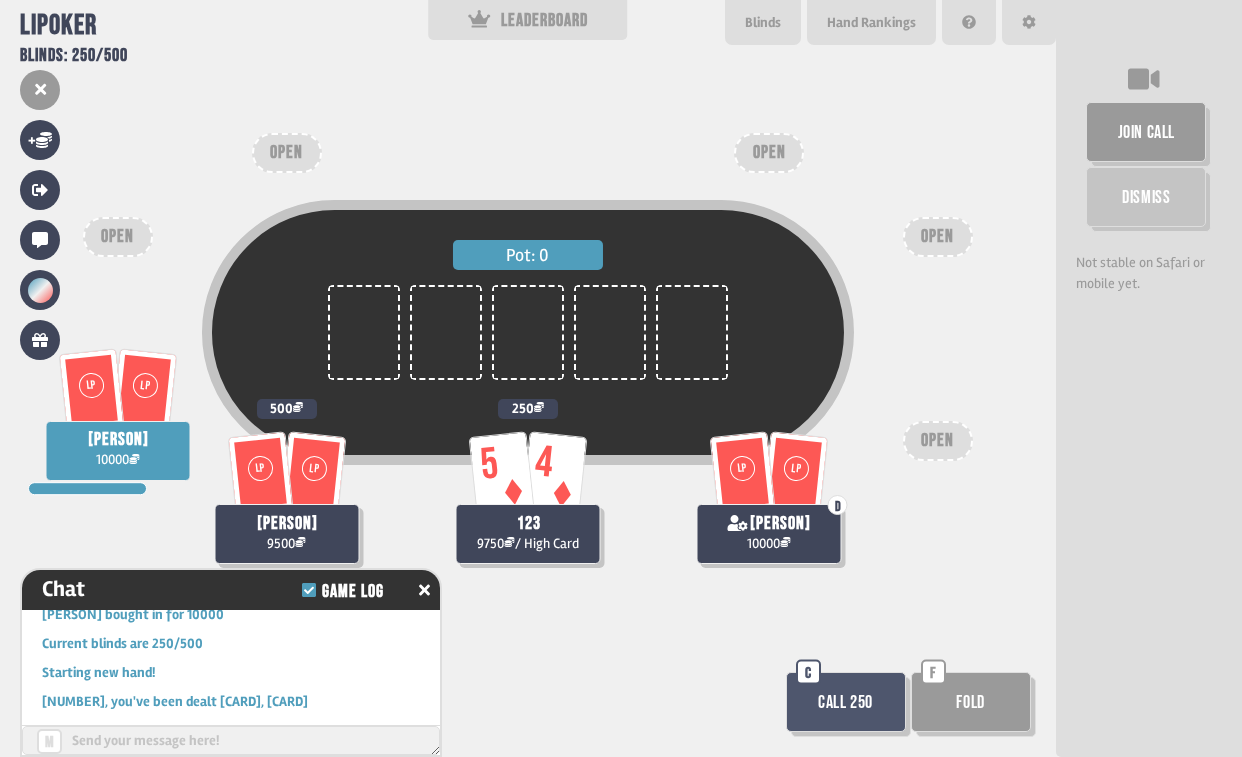click on "Call 250" at bounding box center [846, 702] 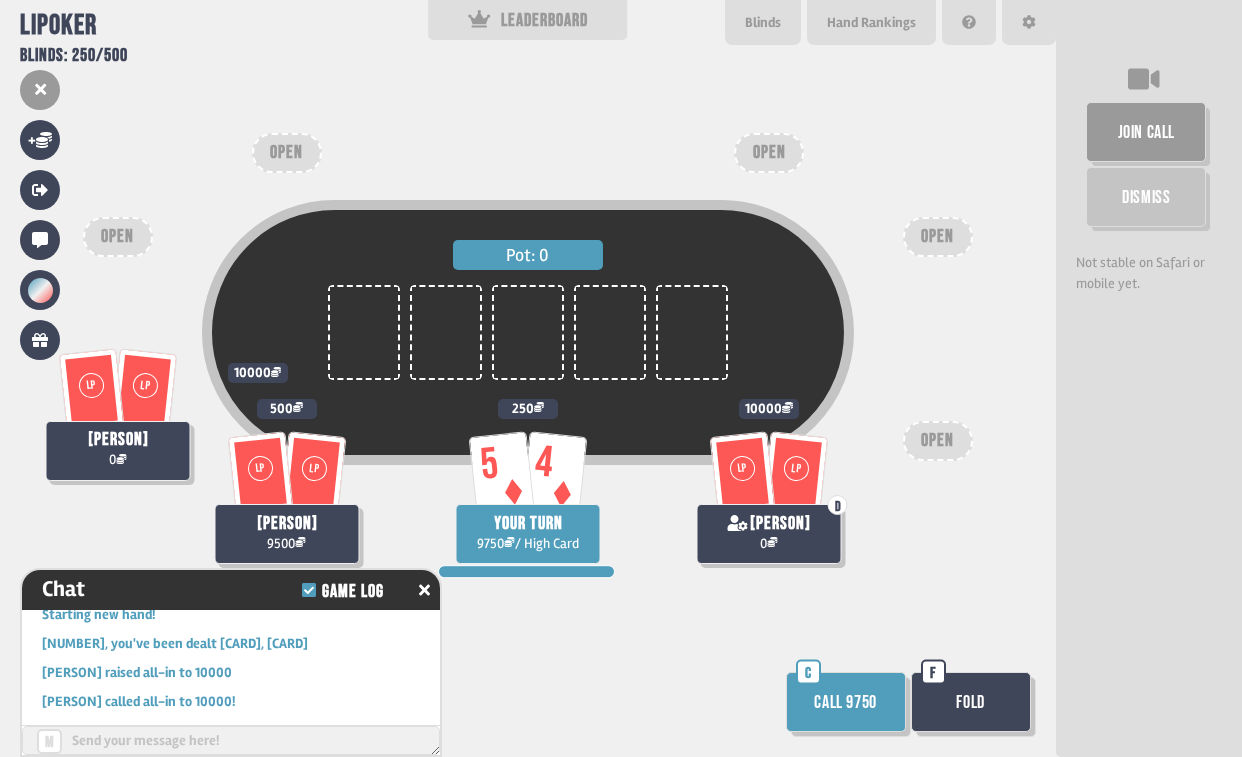 scroll, scrollTop: 272, scrollLeft: 0, axis: vertical 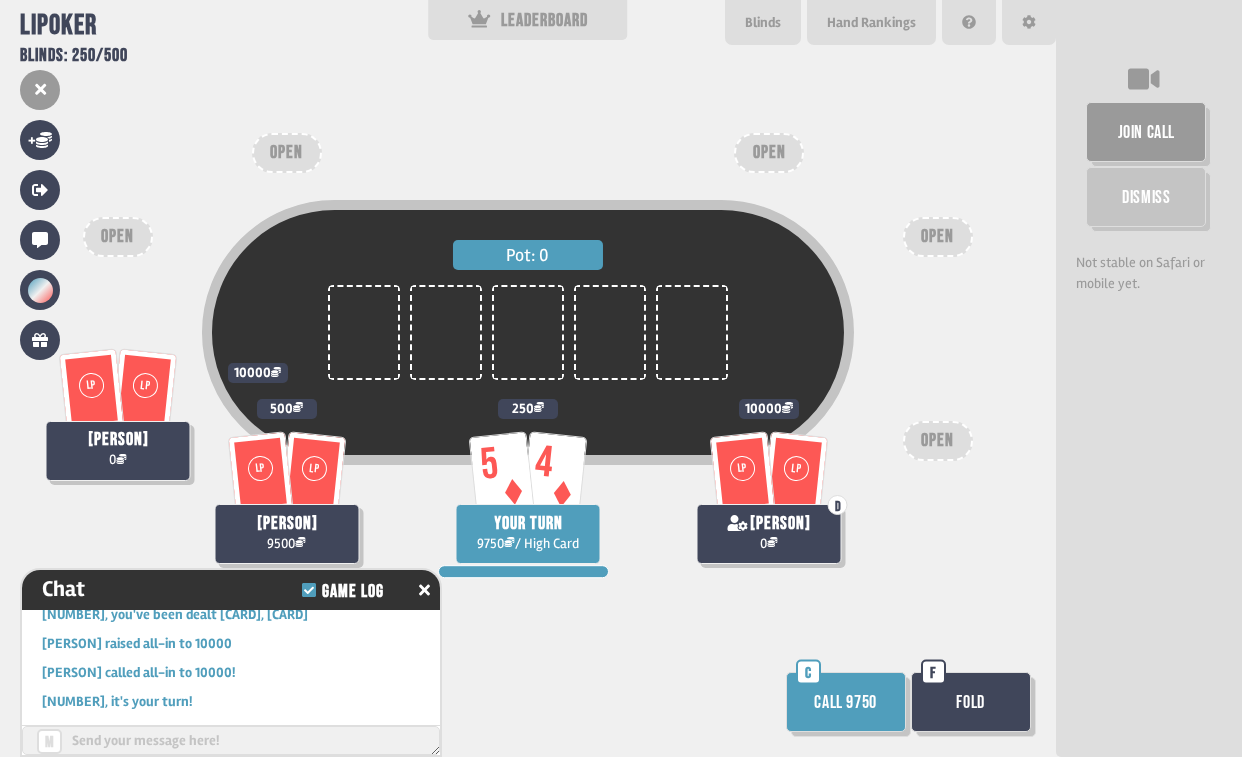 click on "Fold" at bounding box center [971, 702] 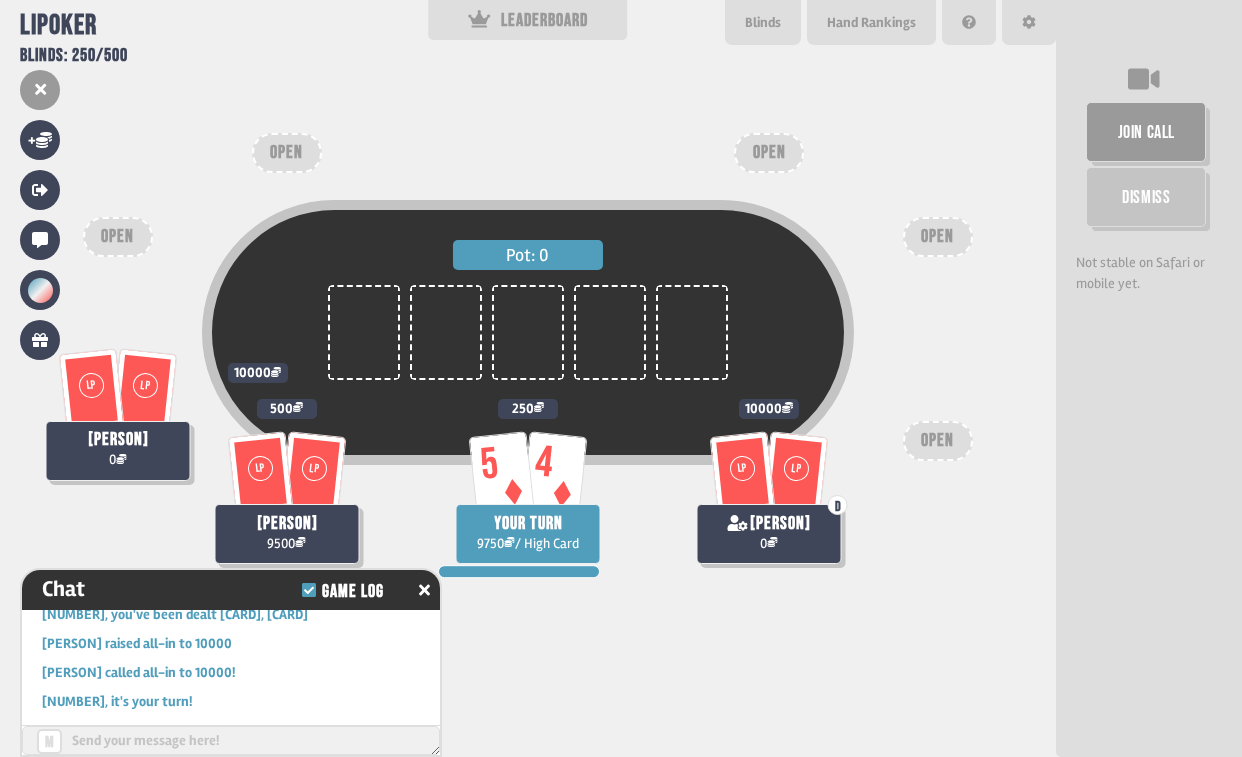 scroll, scrollTop: 301, scrollLeft: 0, axis: vertical 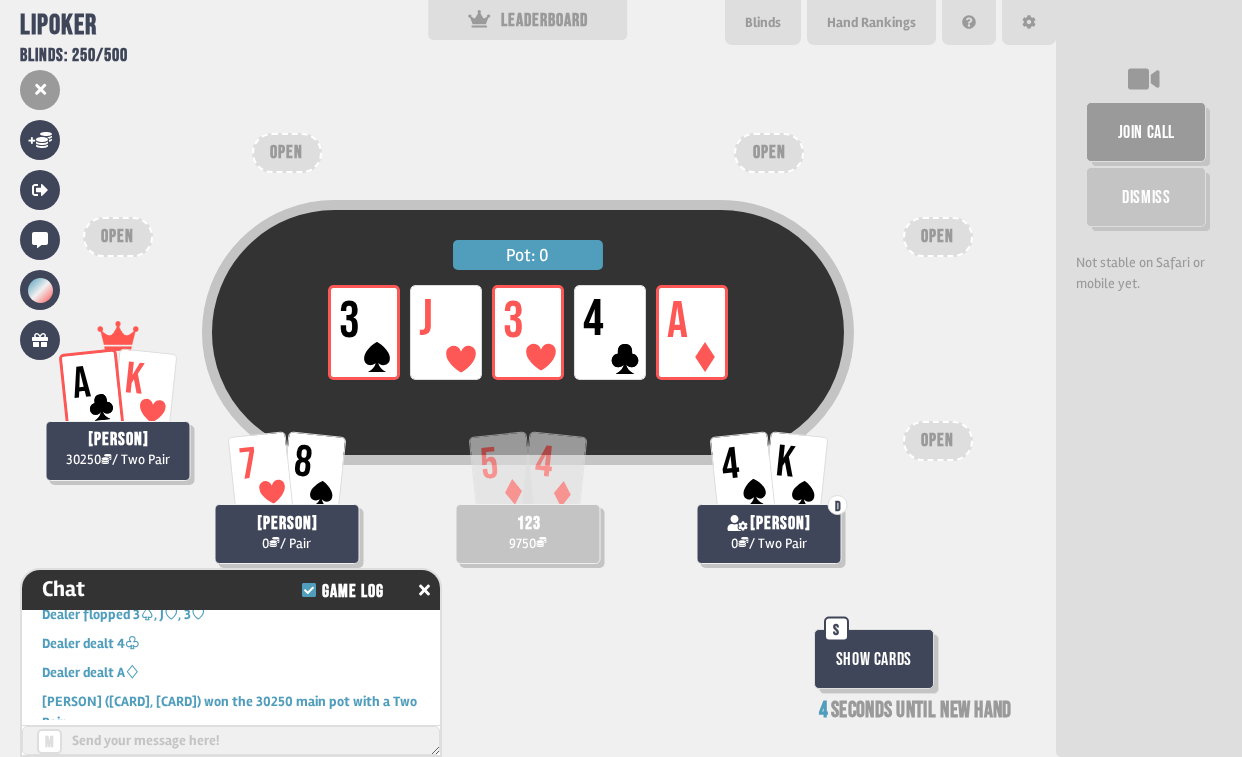 click on "Show Cards" at bounding box center (874, 659) 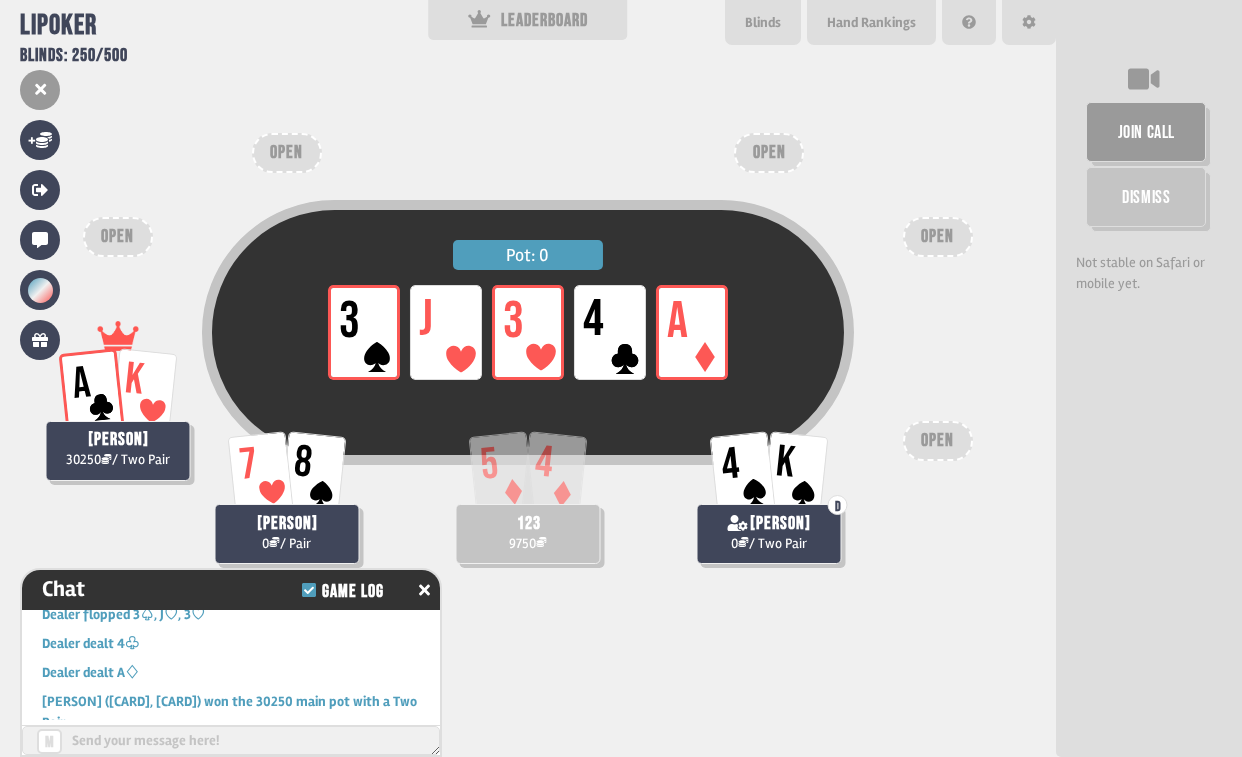 scroll, scrollTop: 533, scrollLeft: 0, axis: vertical 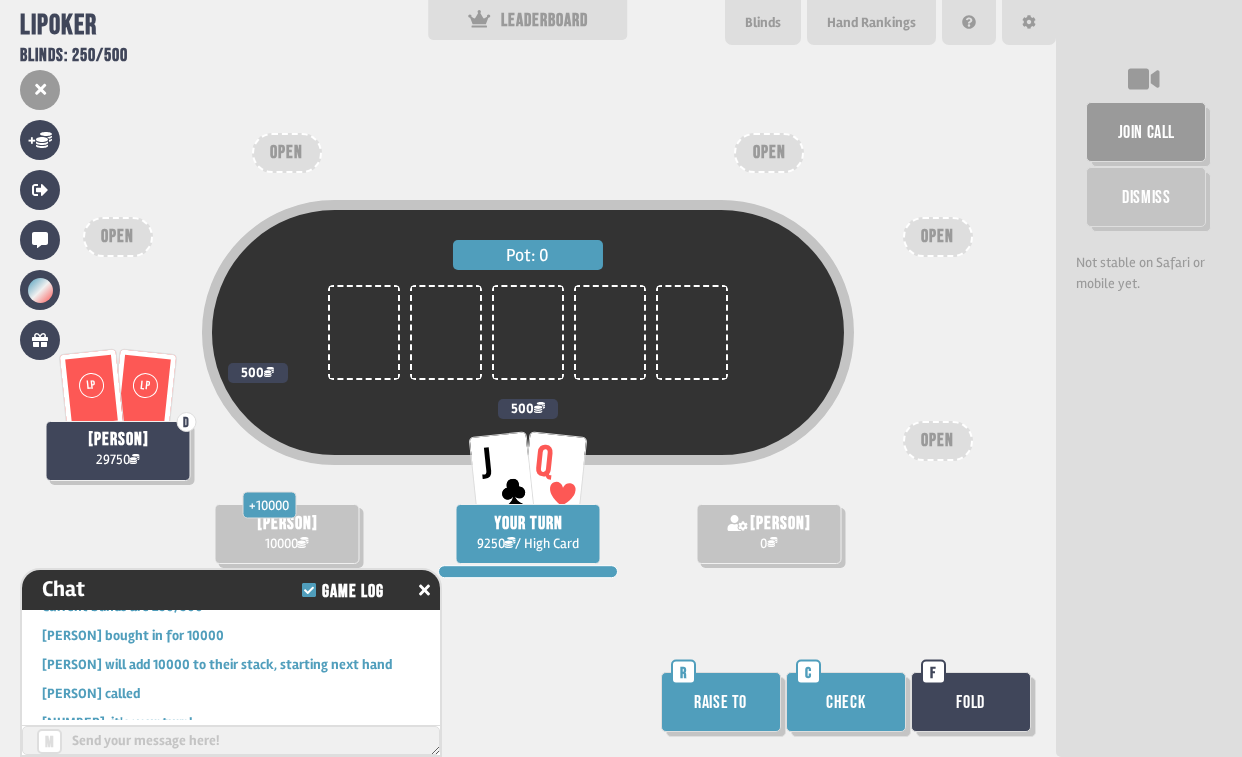 click on "Check" at bounding box center [846, 702] 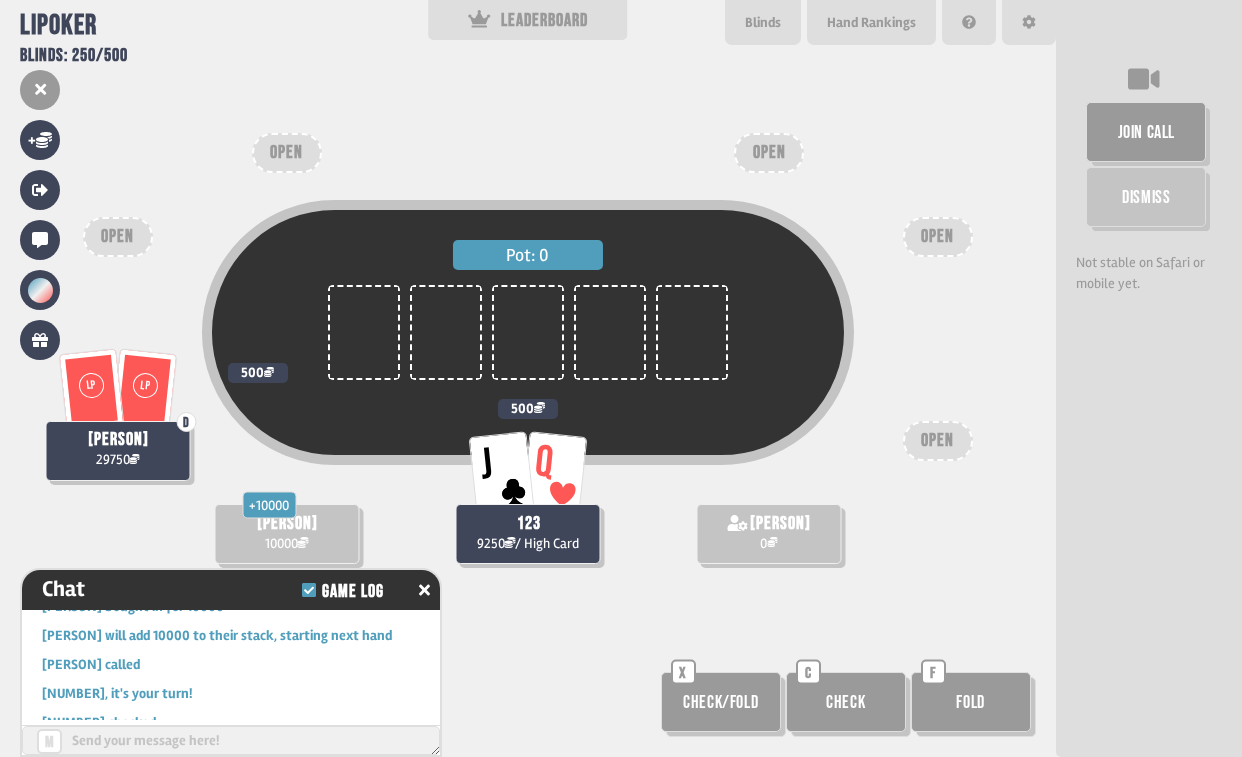 scroll, scrollTop: 707, scrollLeft: 0, axis: vertical 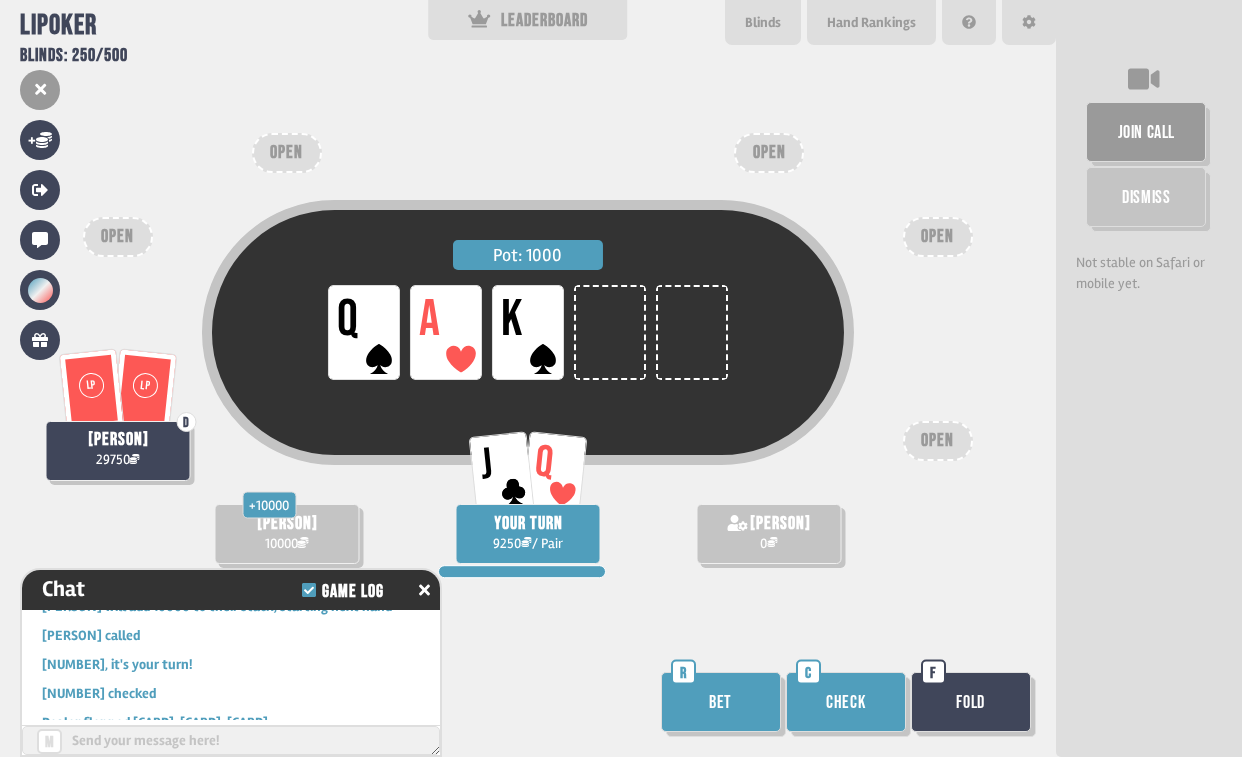 click on "Bet" at bounding box center [721, 702] 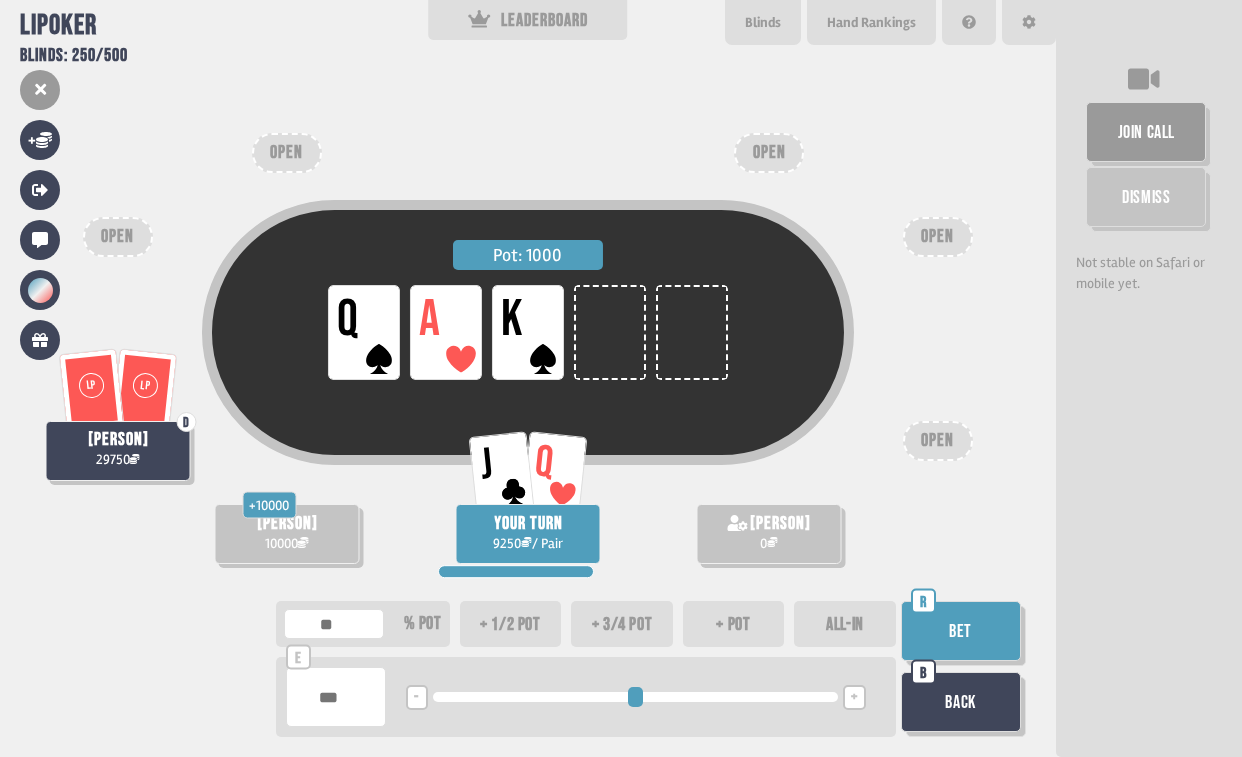 click on "+ 1/2 pot" at bounding box center (511, 624) 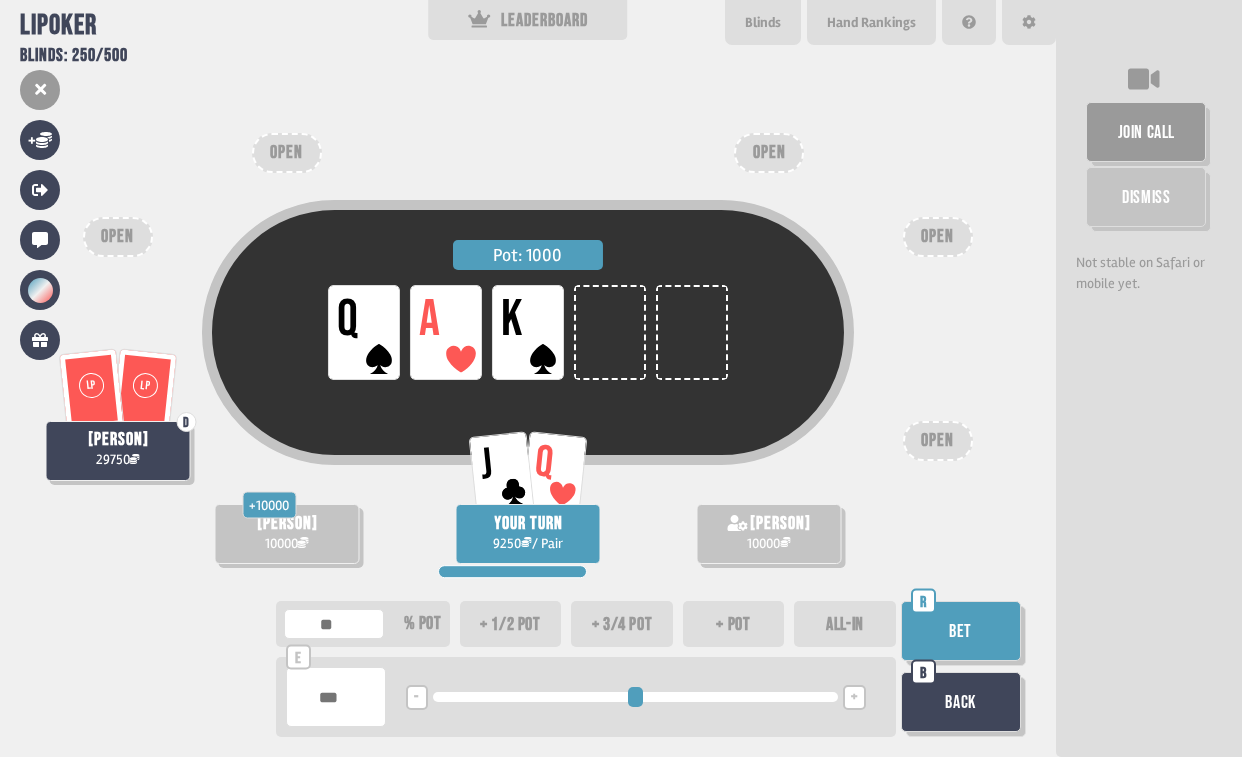 click on "+ 1/2 pot" at bounding box center (511, 624) 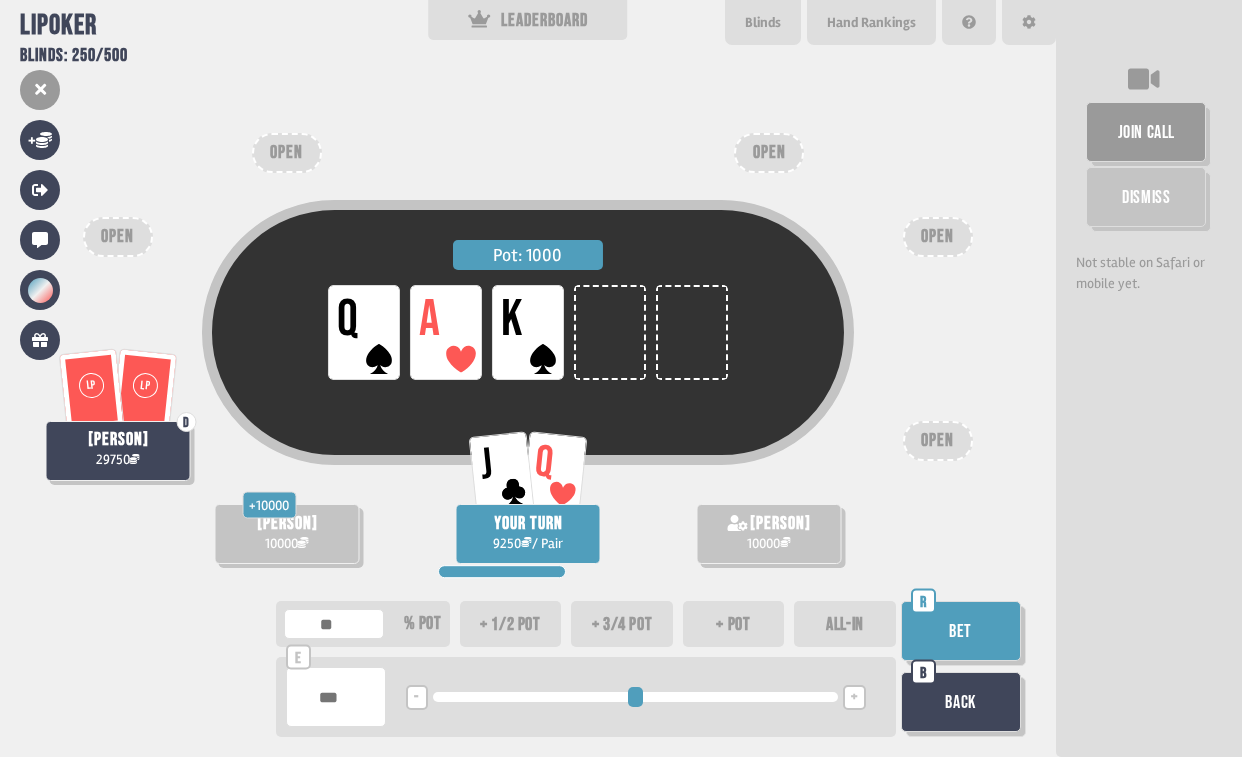 click on "% pot" at bounding box center (423, 623) 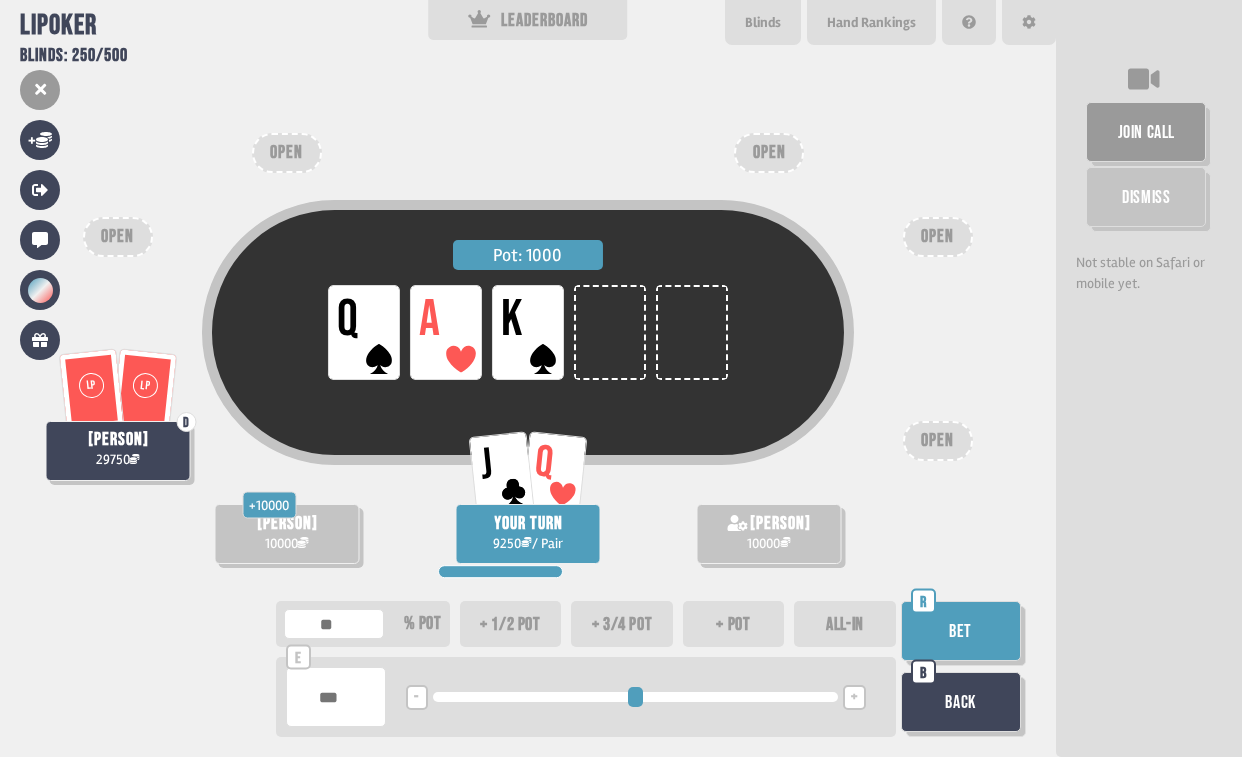 type on "**" 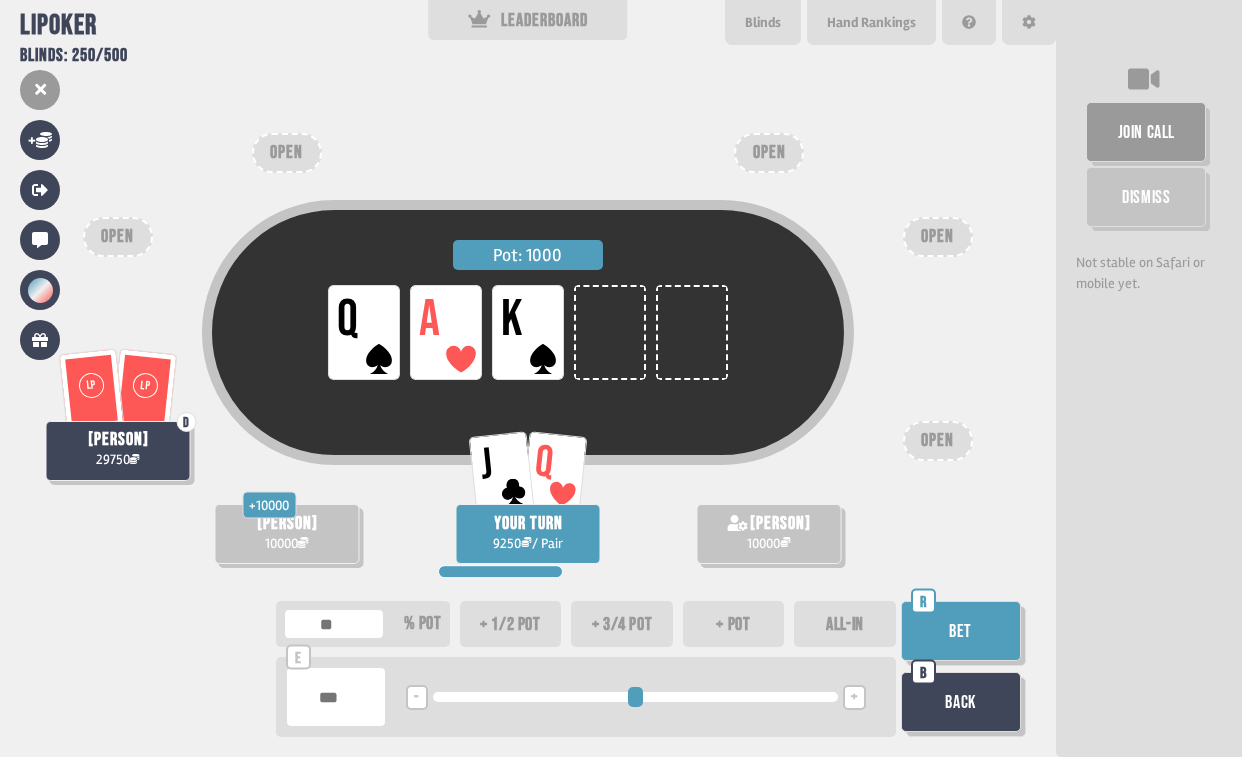 click on "**" at bounding box center (334, 624) 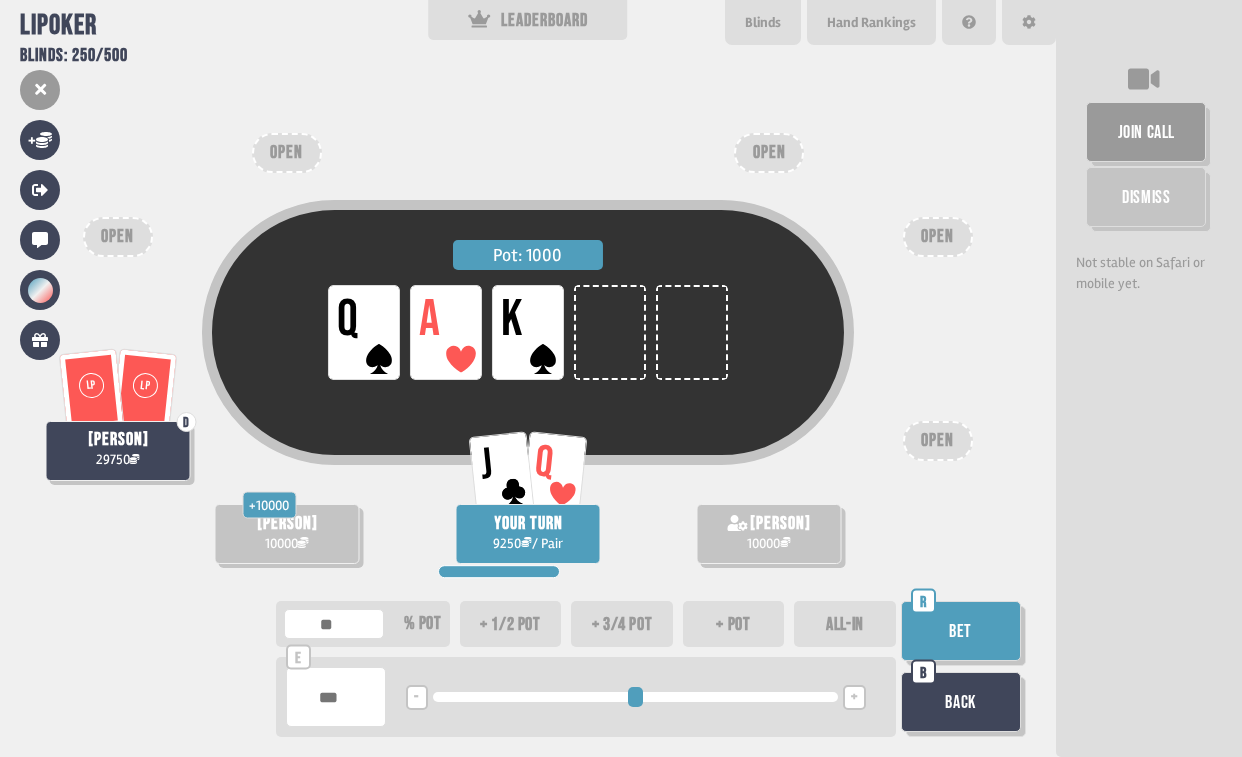 click on "+ 1/2 pot" at bounding box center (511, 624) 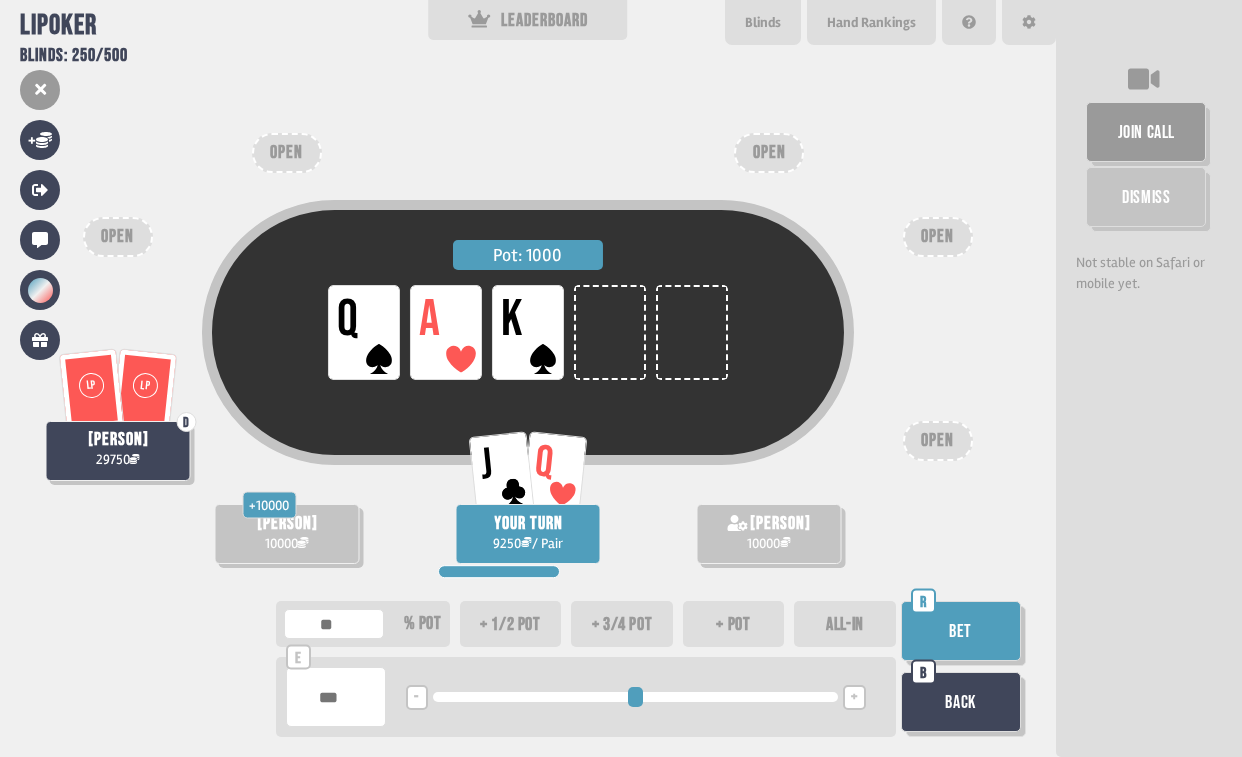 click on "+ 1/2 pot" at bounding box center [511, 624] 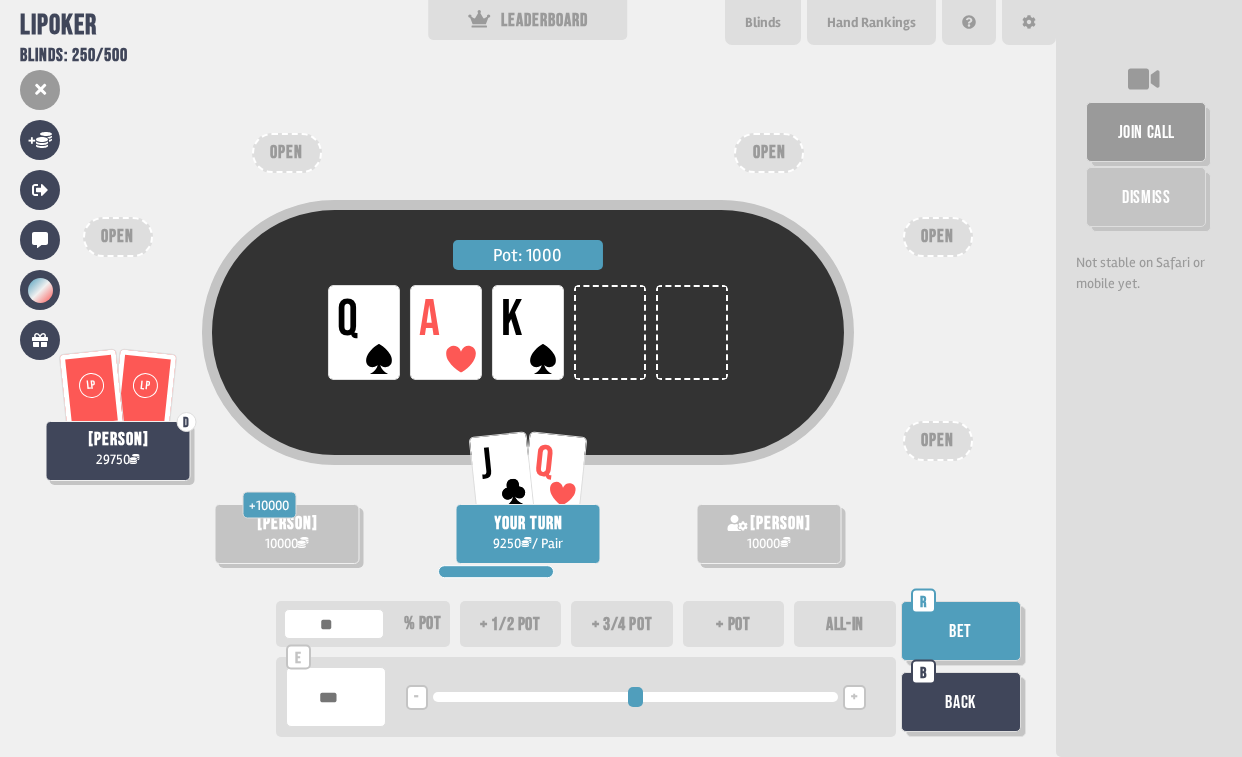 click on "Bet" at bounding box center [961, 631] 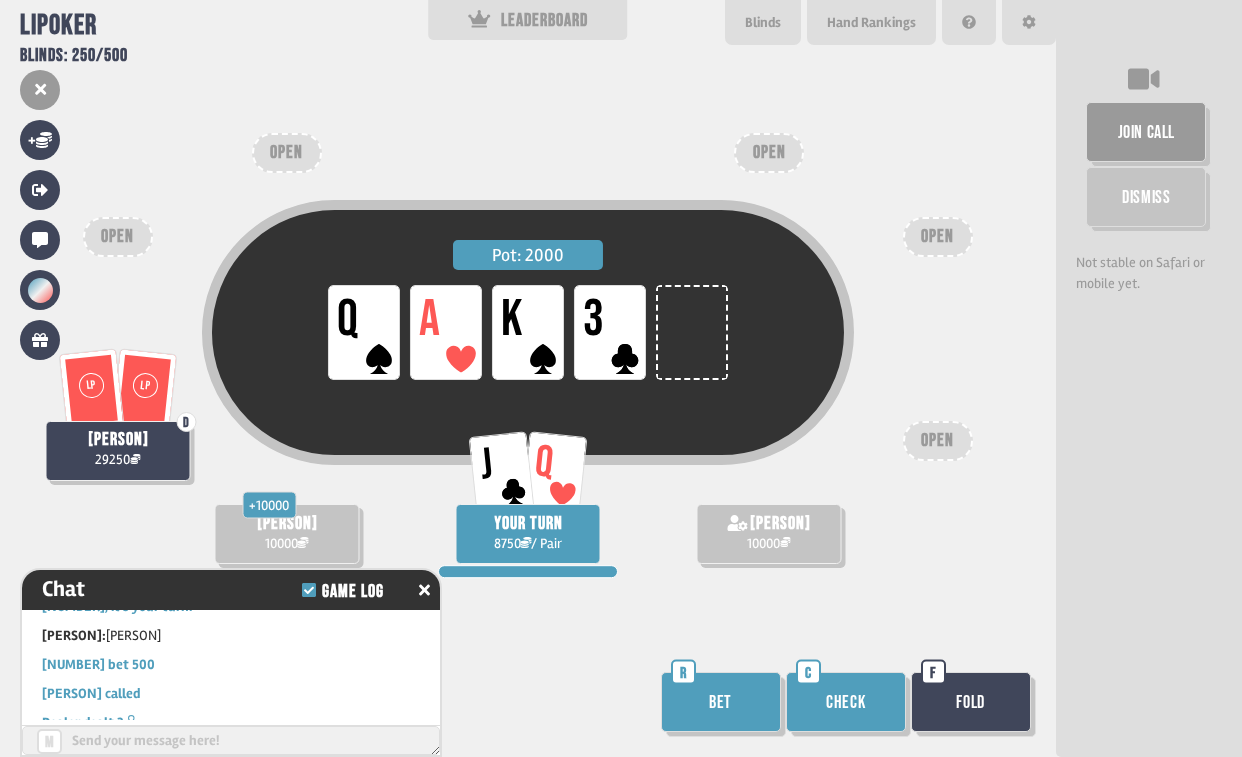 scroll, scrollTop: 910, scrollLeft: 0, axis: vertical 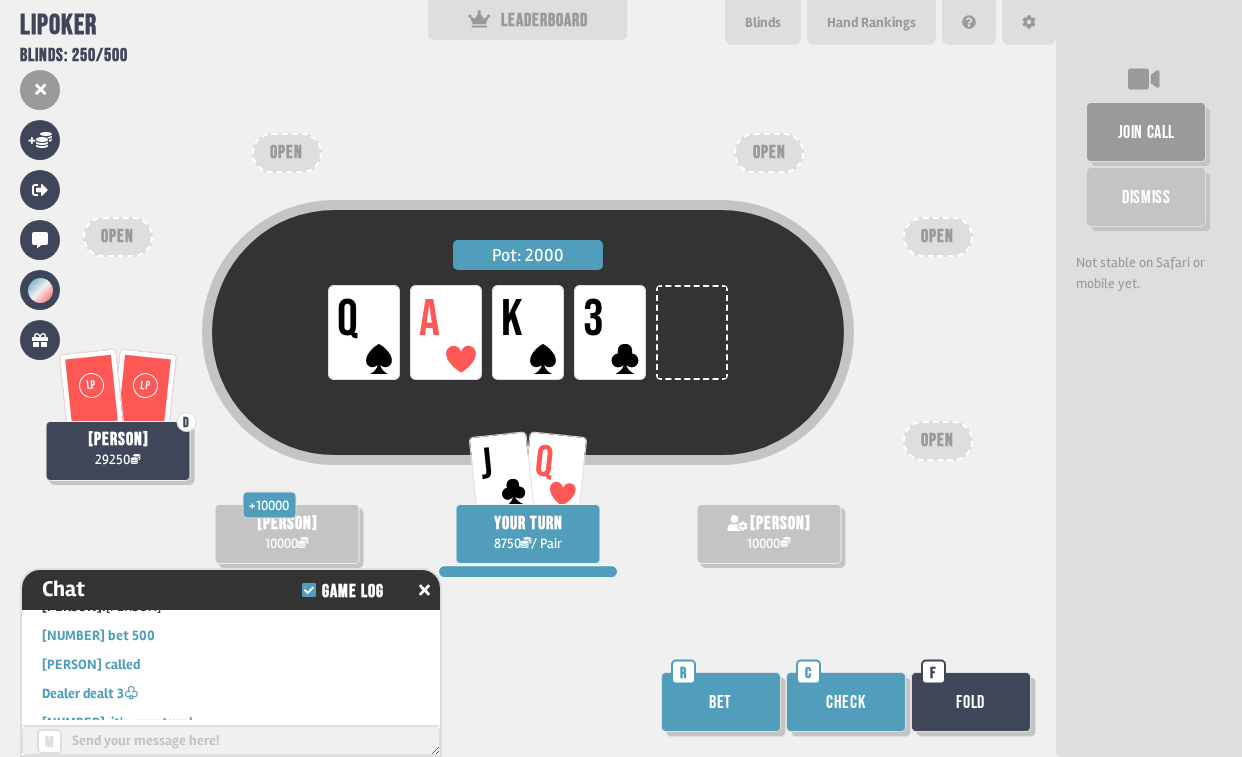 click on "Bet" at bounding box center [721, 702] 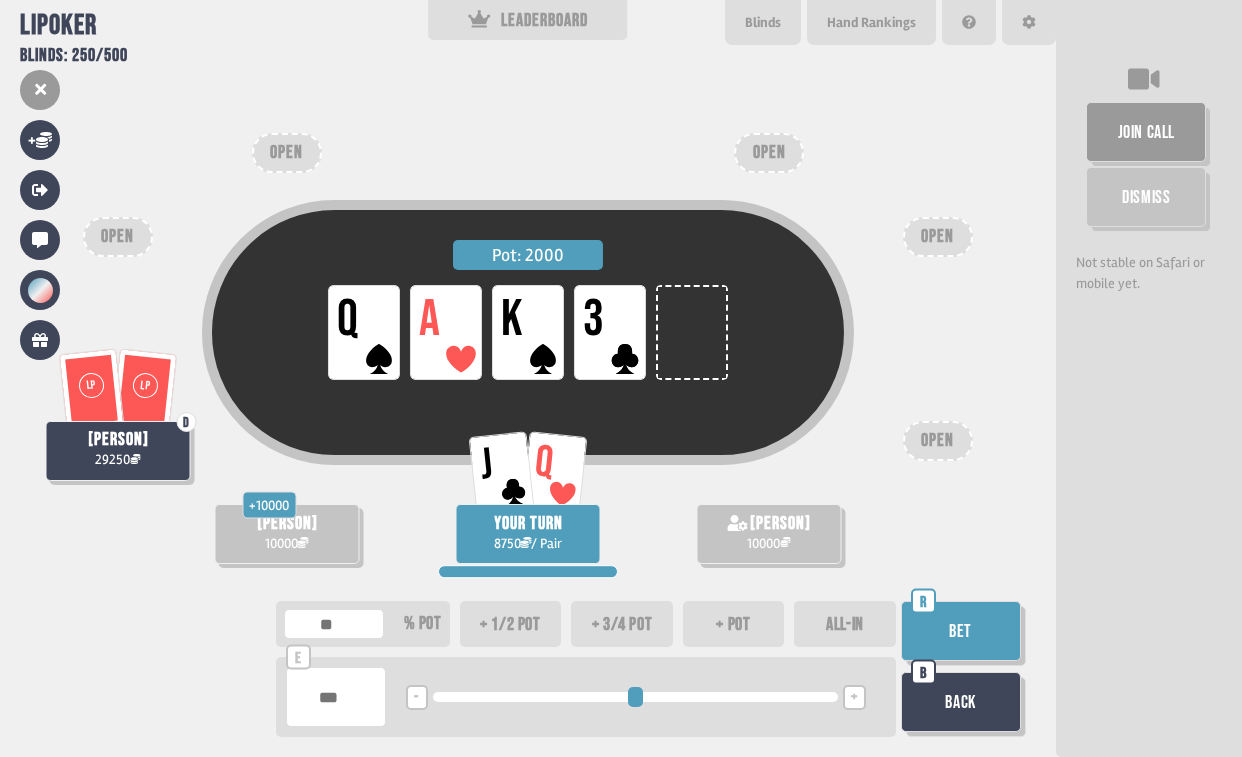 click on "+ 3/4 pot" at bounding box center (622, 624) 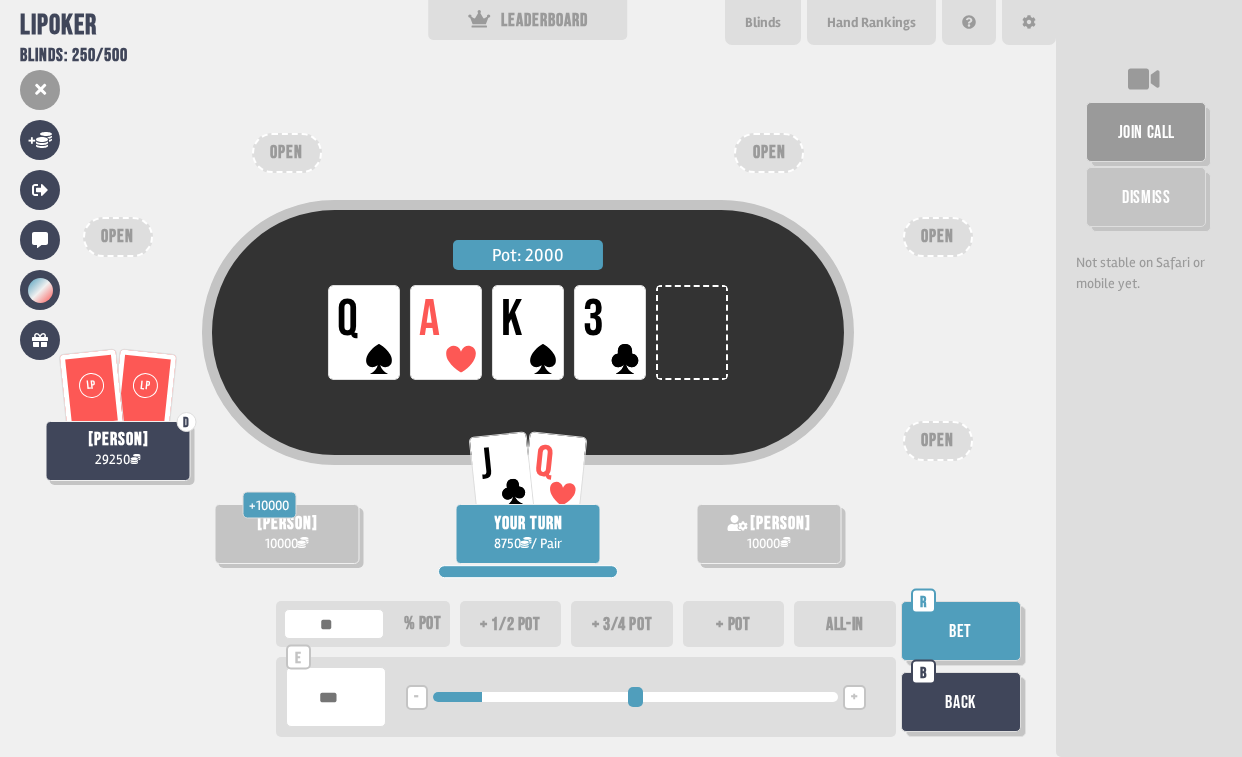 click on "+ 3/4 pot" at bounding box center (622, 624) 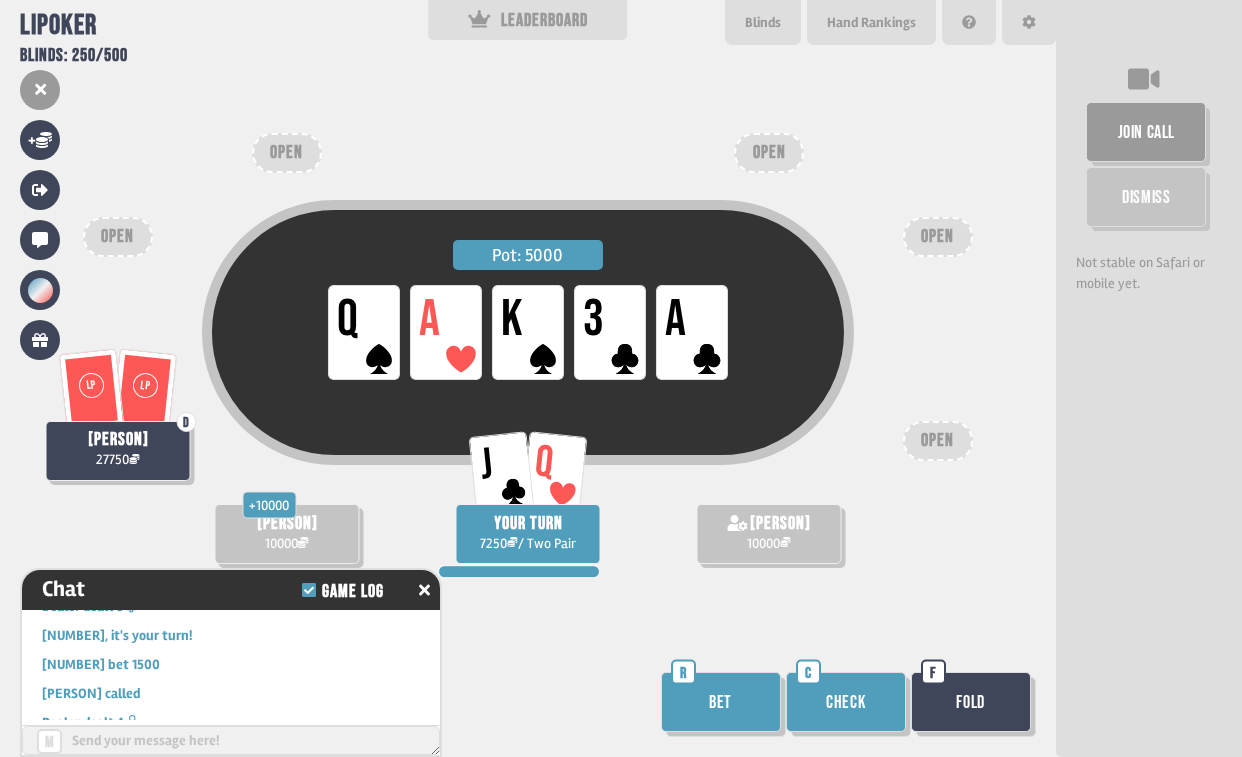 scroll, scrollTop: 1026, scrollLeft: 0, axis: vertical 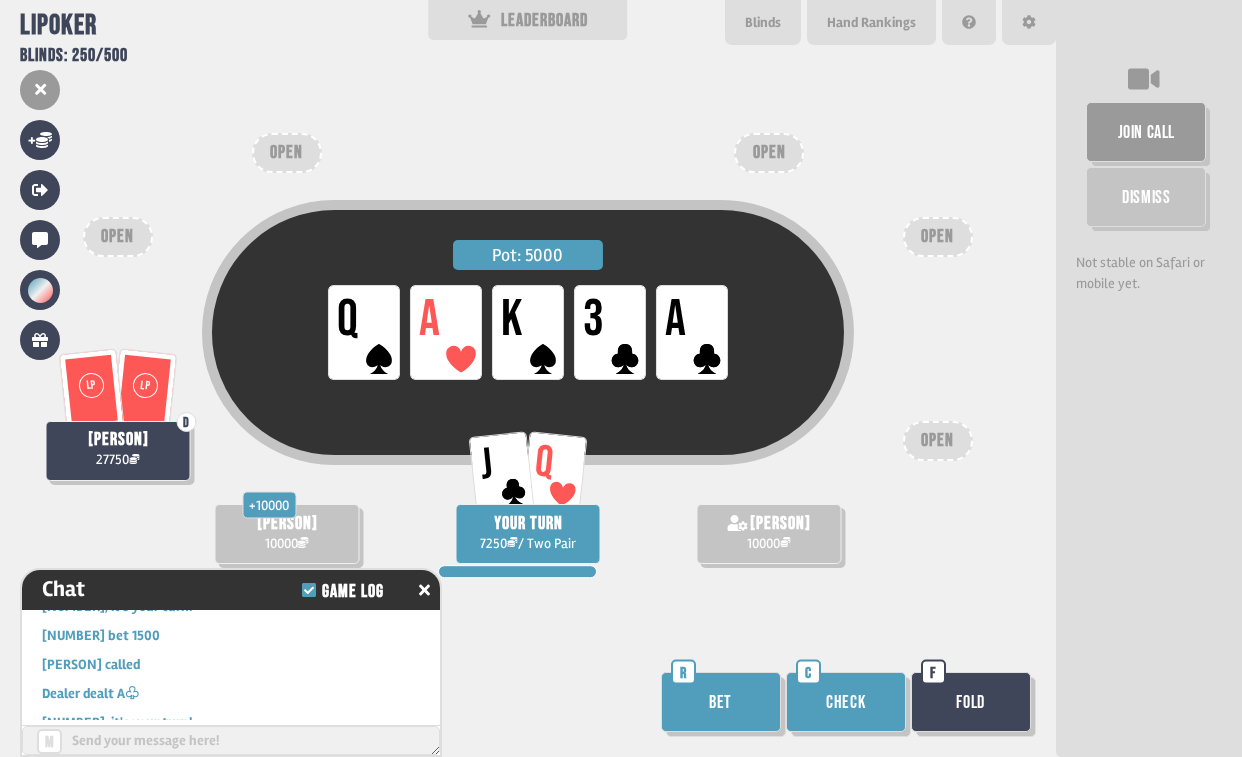 click on "Bet" at bounding box center [721, 702] 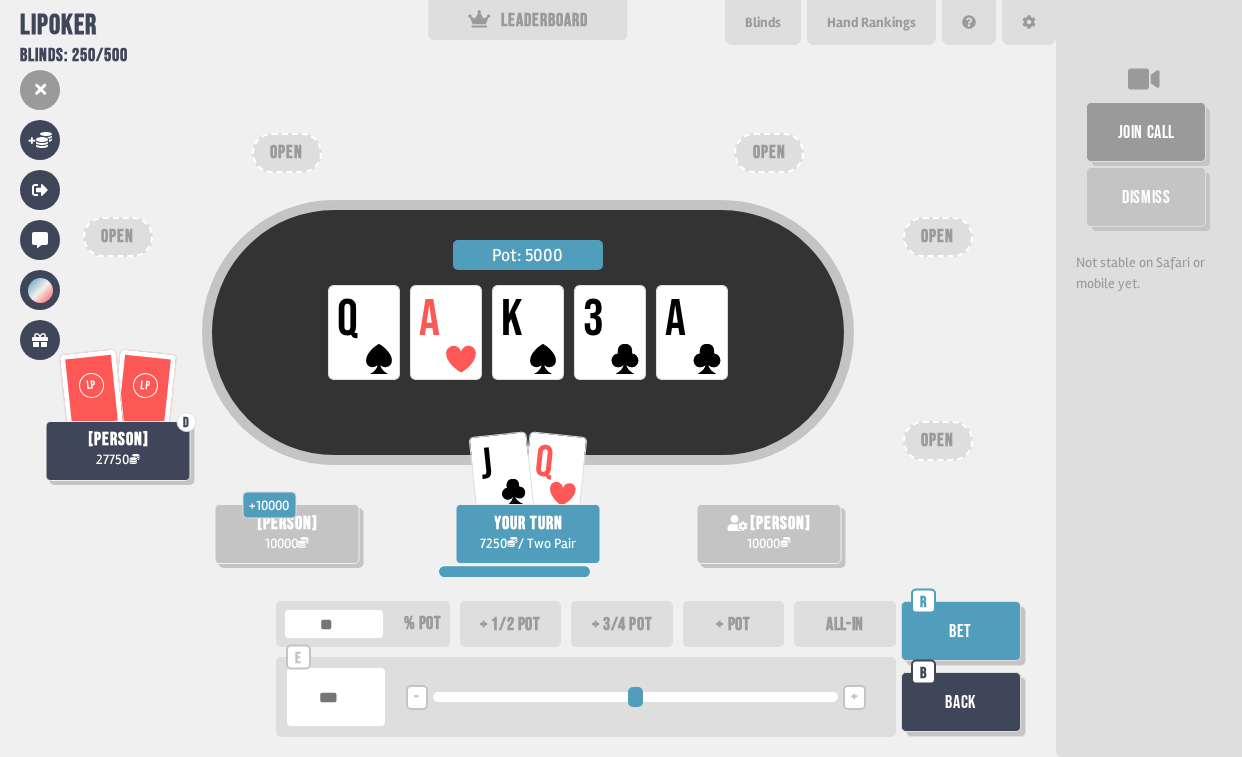 click on "ALL-IN" at bounding box center (845, 624) 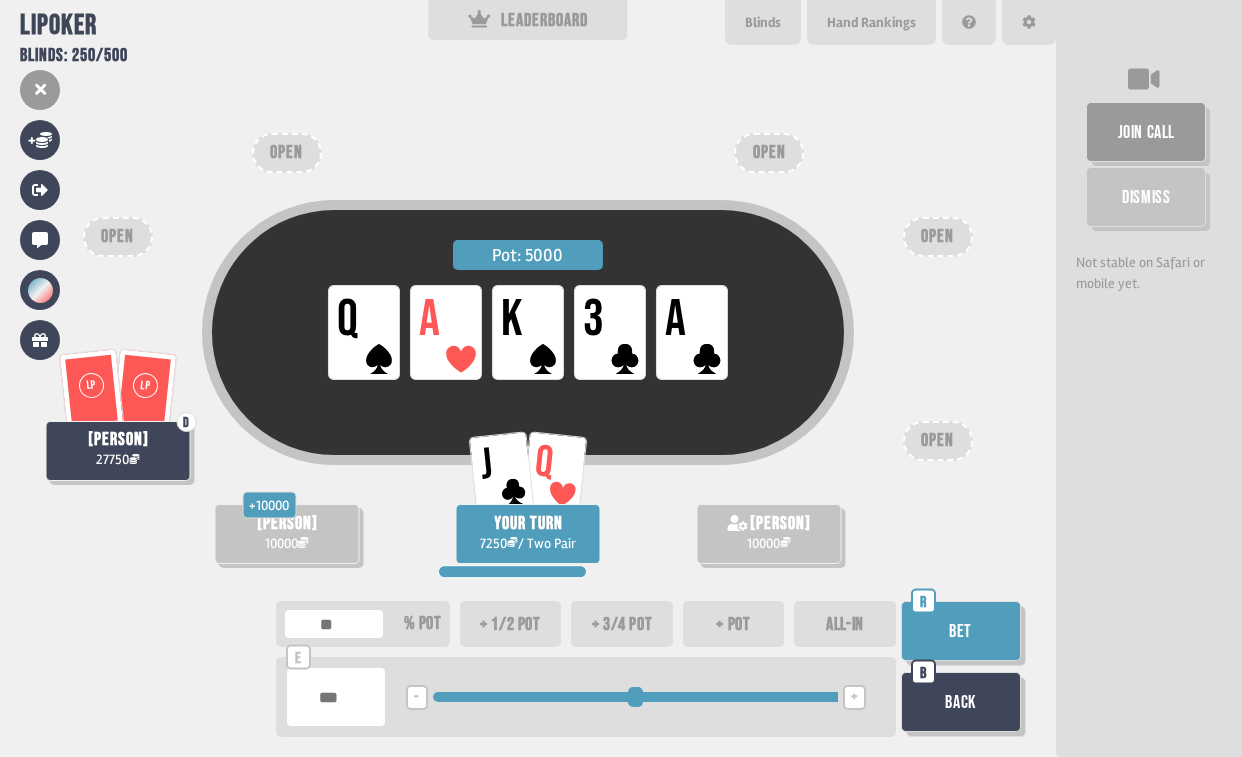 click on "Bet" at bounding box center [961, 631] 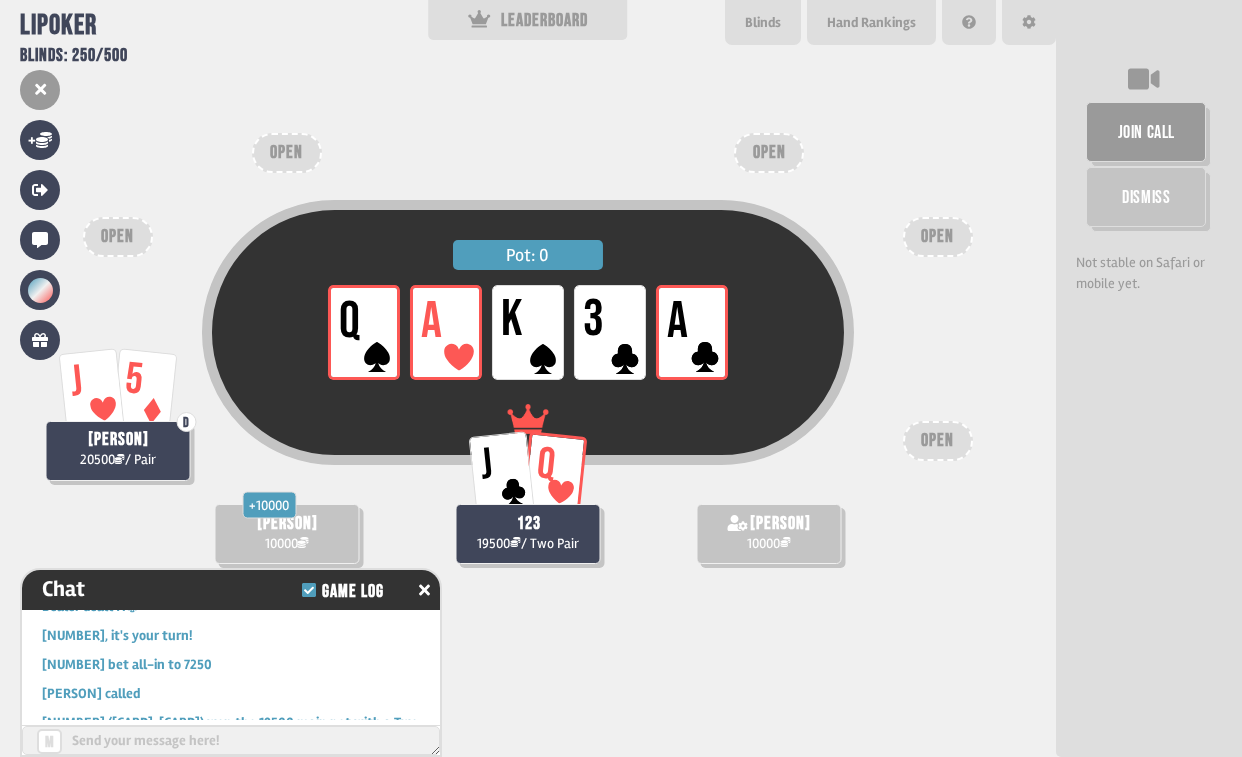 scroll, scrollTop: 1229, scrollLeft: 0, axis: vertical 